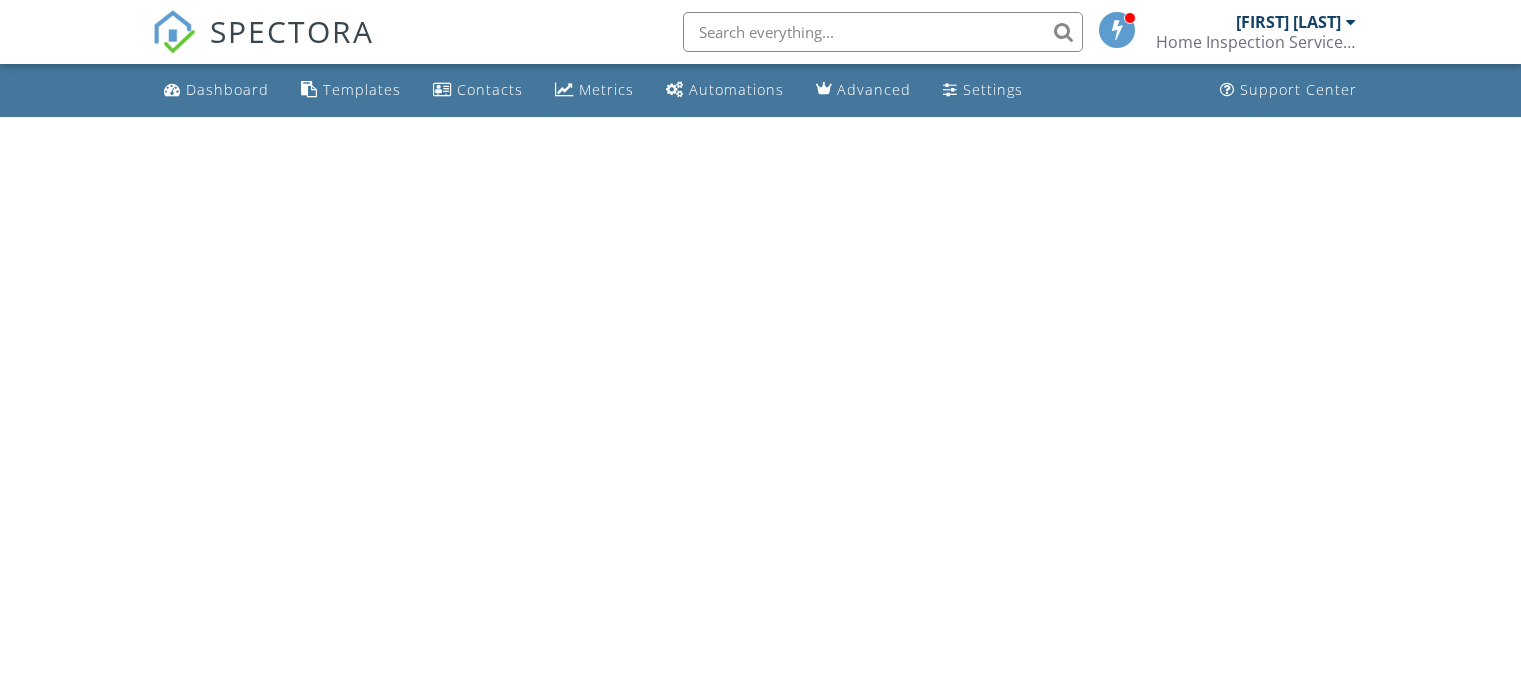 scroll, scrollTop: 0, scrollLeft: 0, axis: both 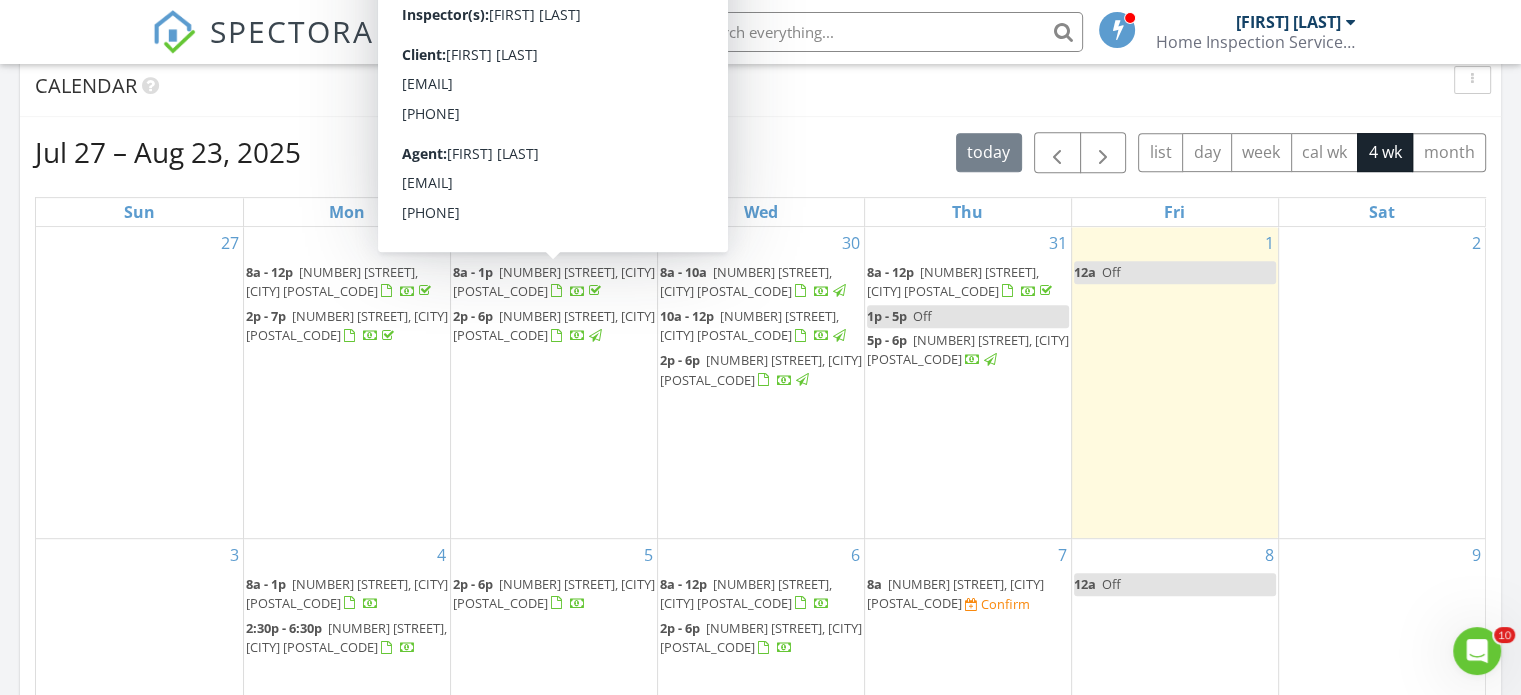 click on "[NUMBER] [STREET], [CITY] [POSTAL_CODE]" at bounding box center (554, 281) 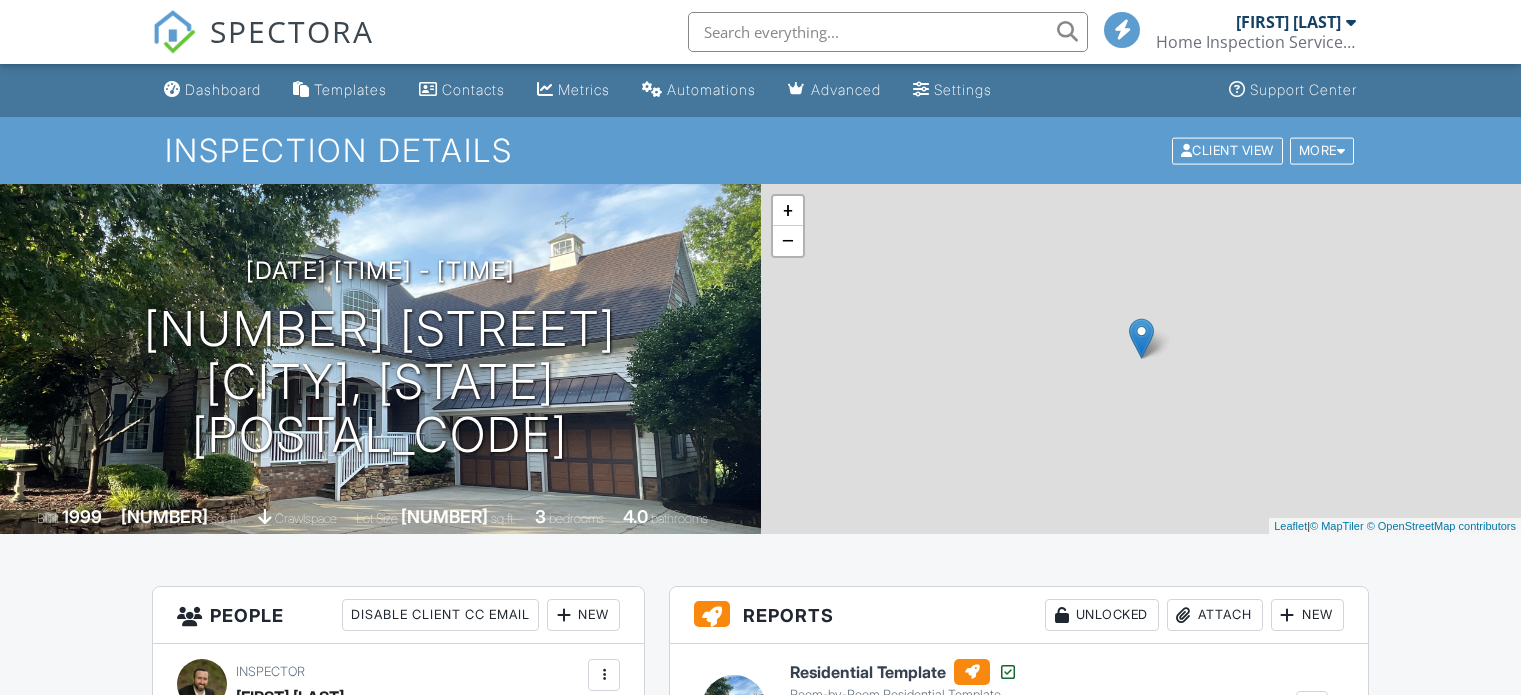scroll, scrollTop: 0, scrollLeft: 0, axis: both 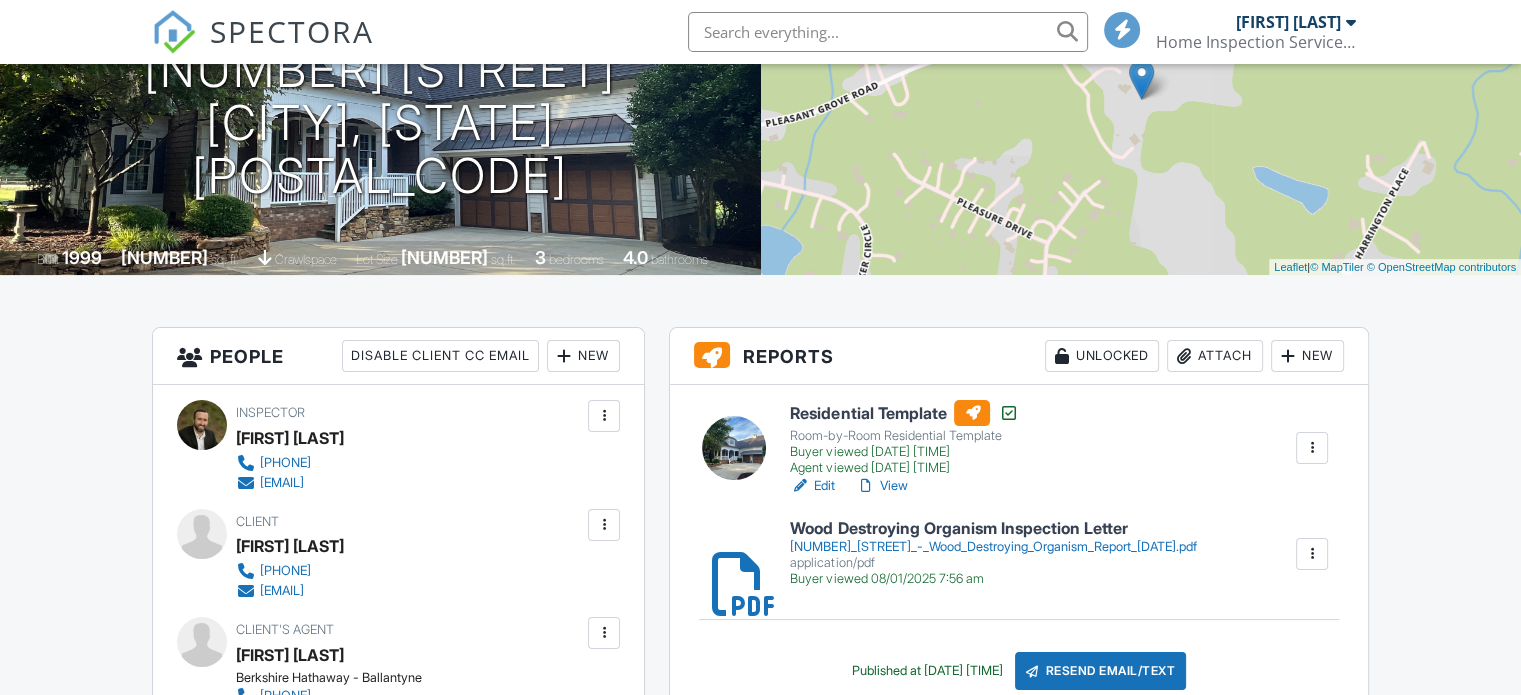 click at bounding box center [1288, 356] 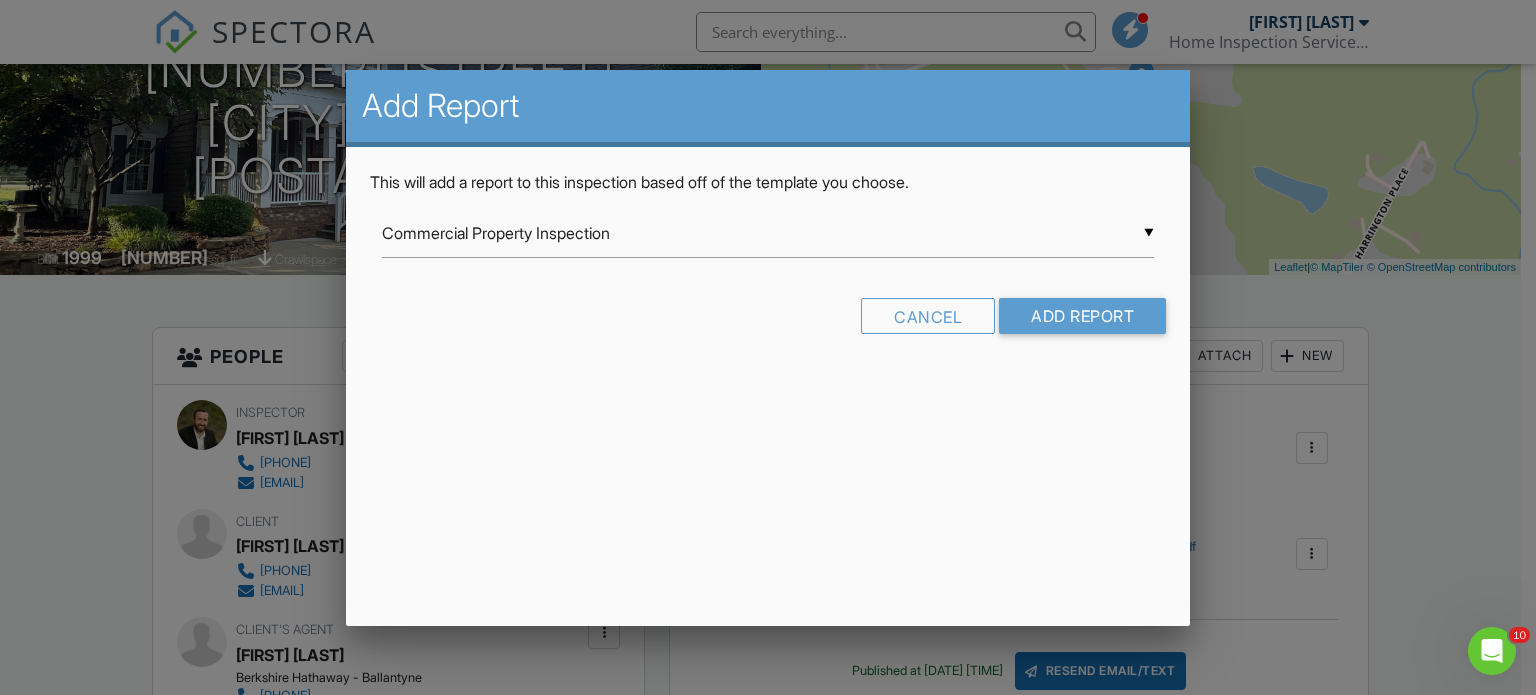 scroll, scrollTop: 0, scrollLeft: 0, axis: both 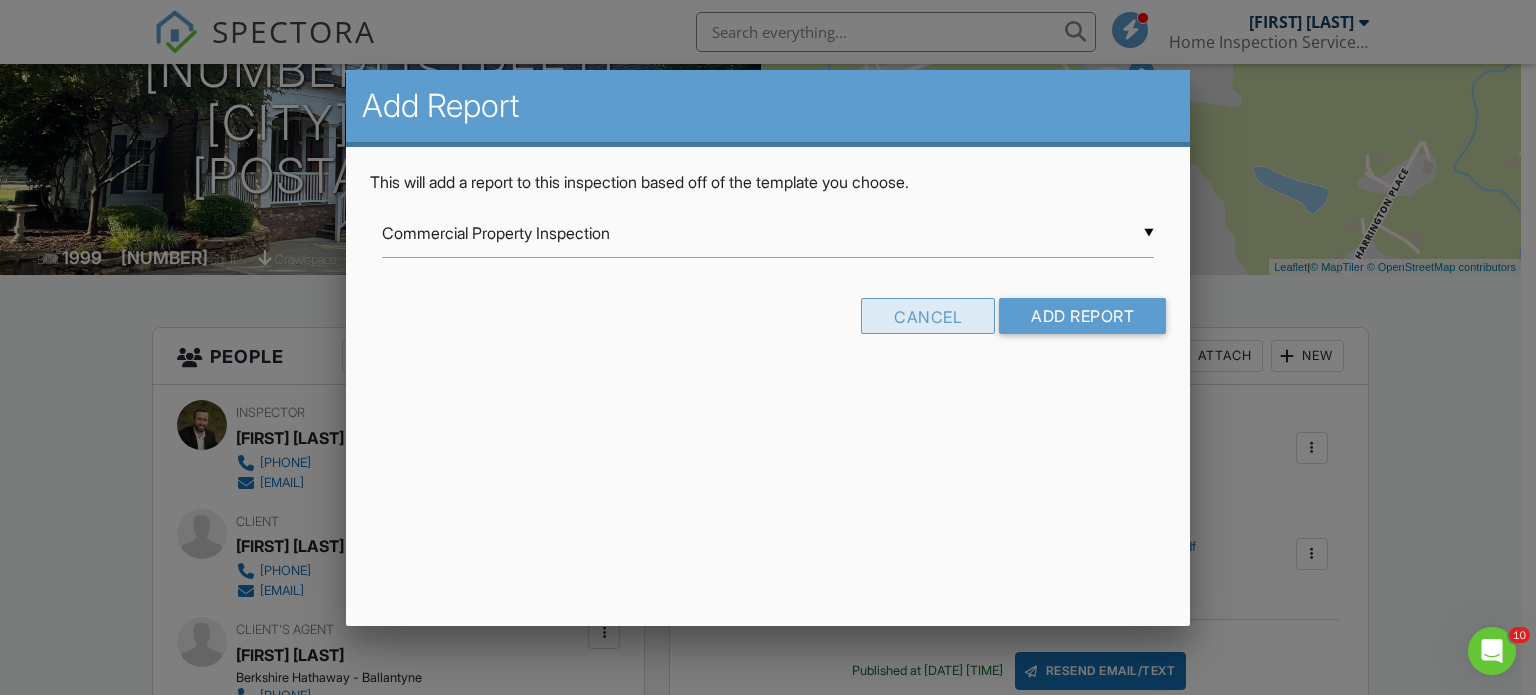 click on "Cancel" at bounding box center (928, 316) 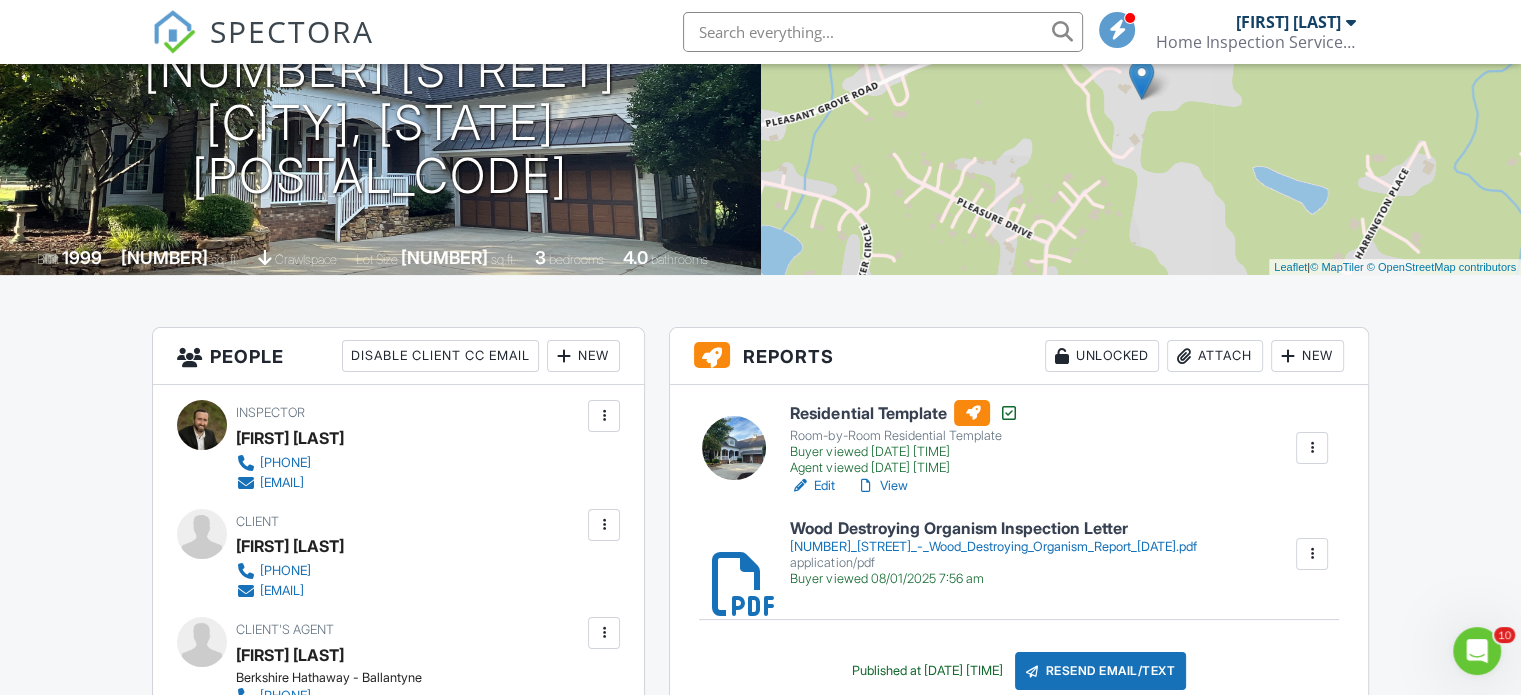 click on "Attach" at bounding box center [1215, 356] 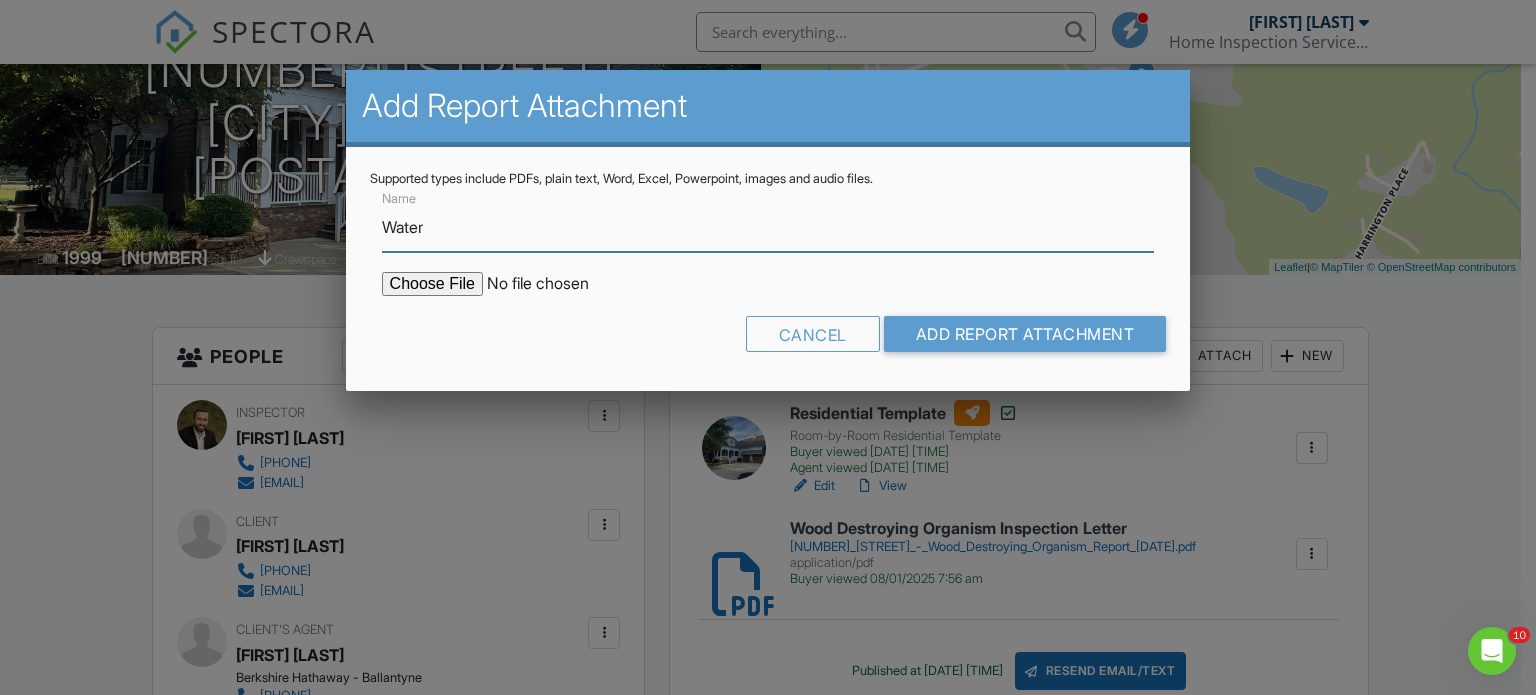 type on "Water Quality Test Results" 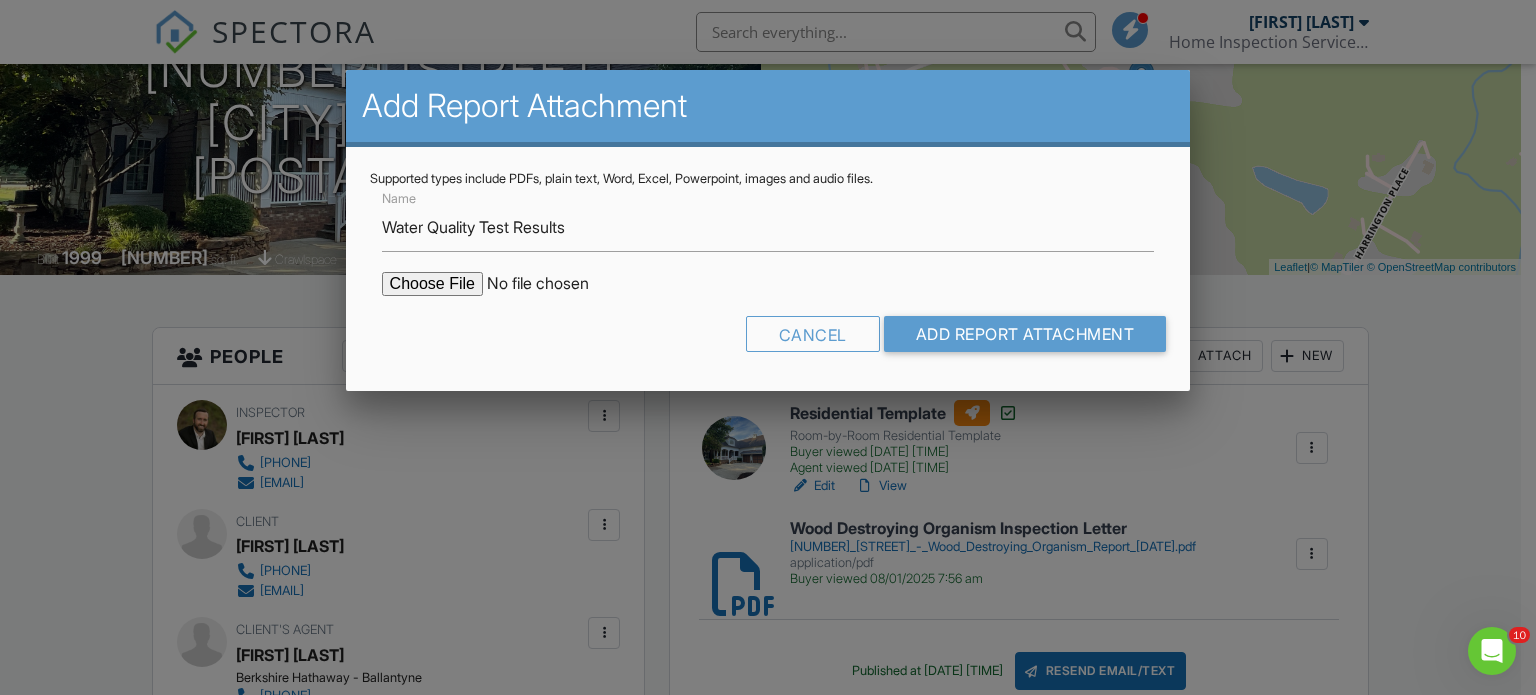 click at bounding box center (552, 284) 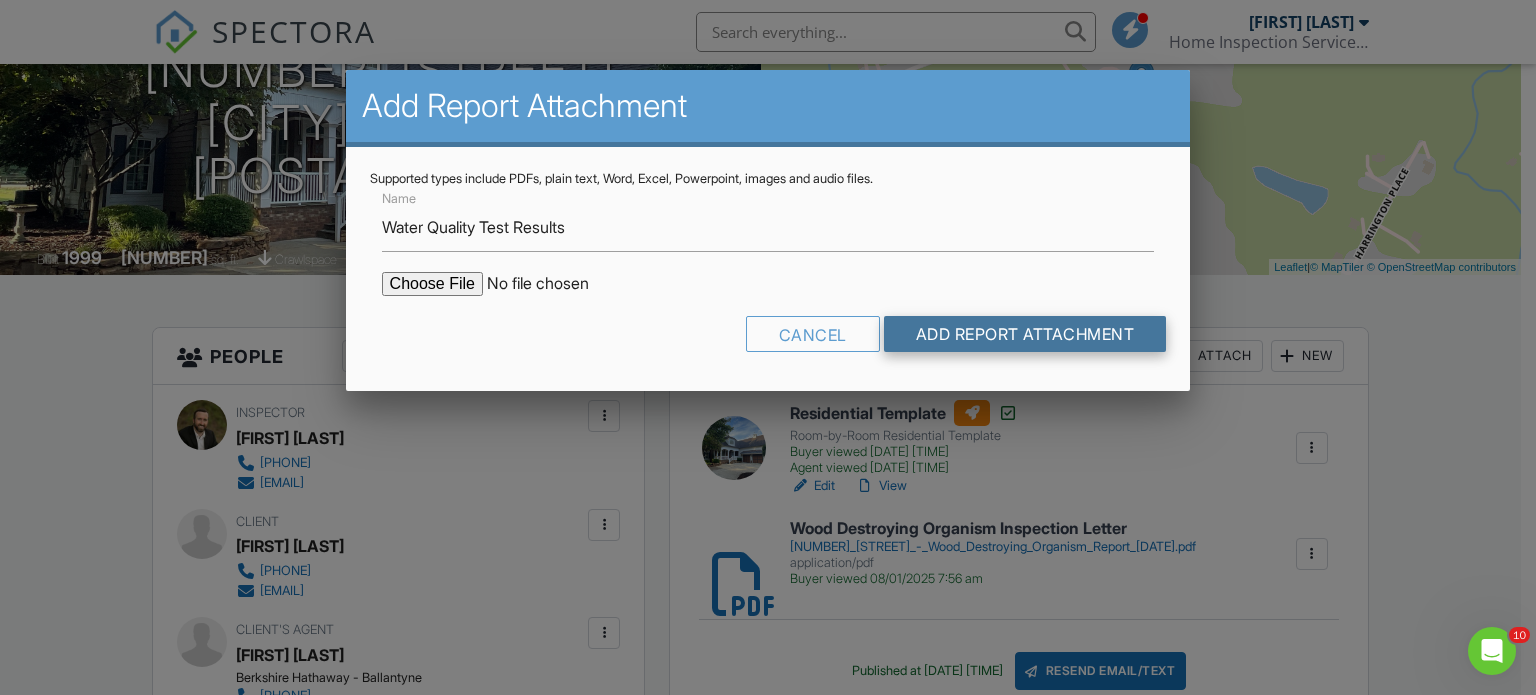 click on "Add Report Attachment" at bounding box center [1025, 334] 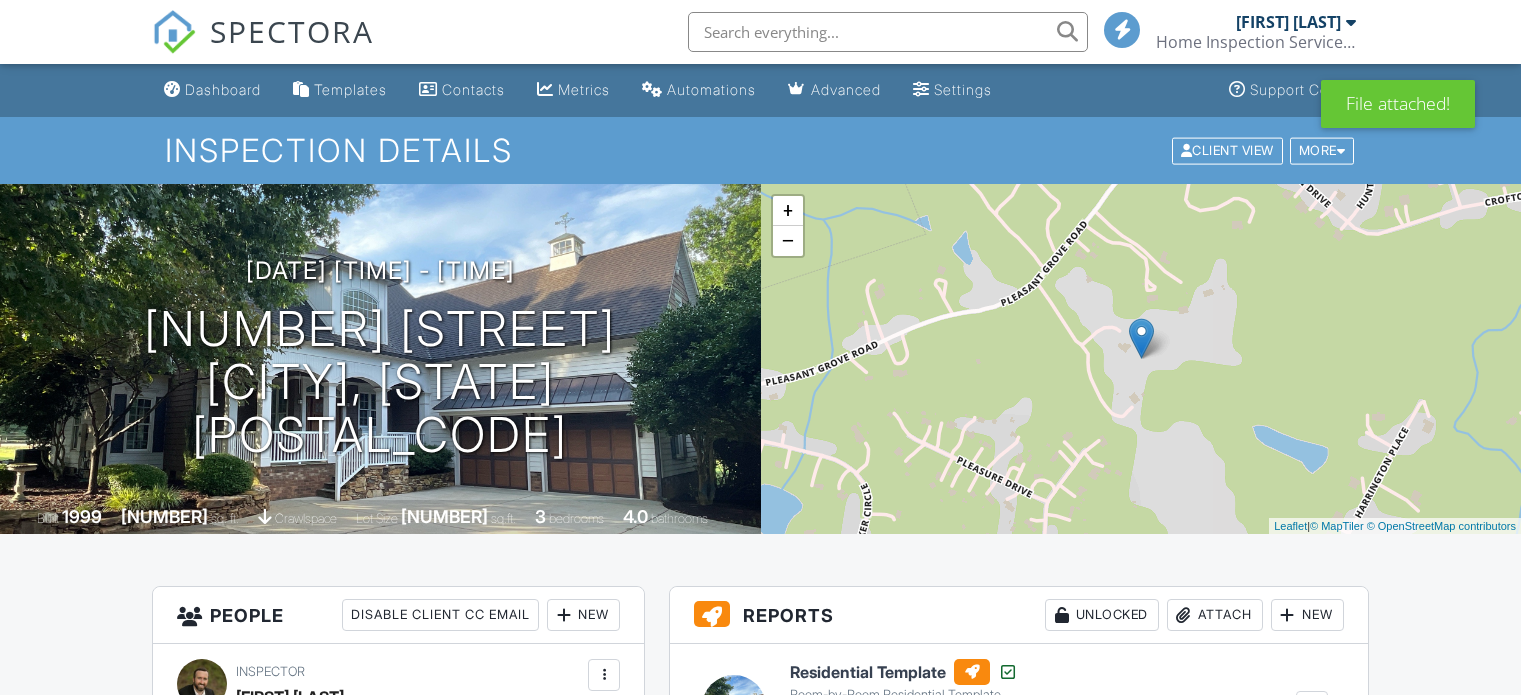scroll, scrollTop: 635, scrollLeft: 0, axis: vertical 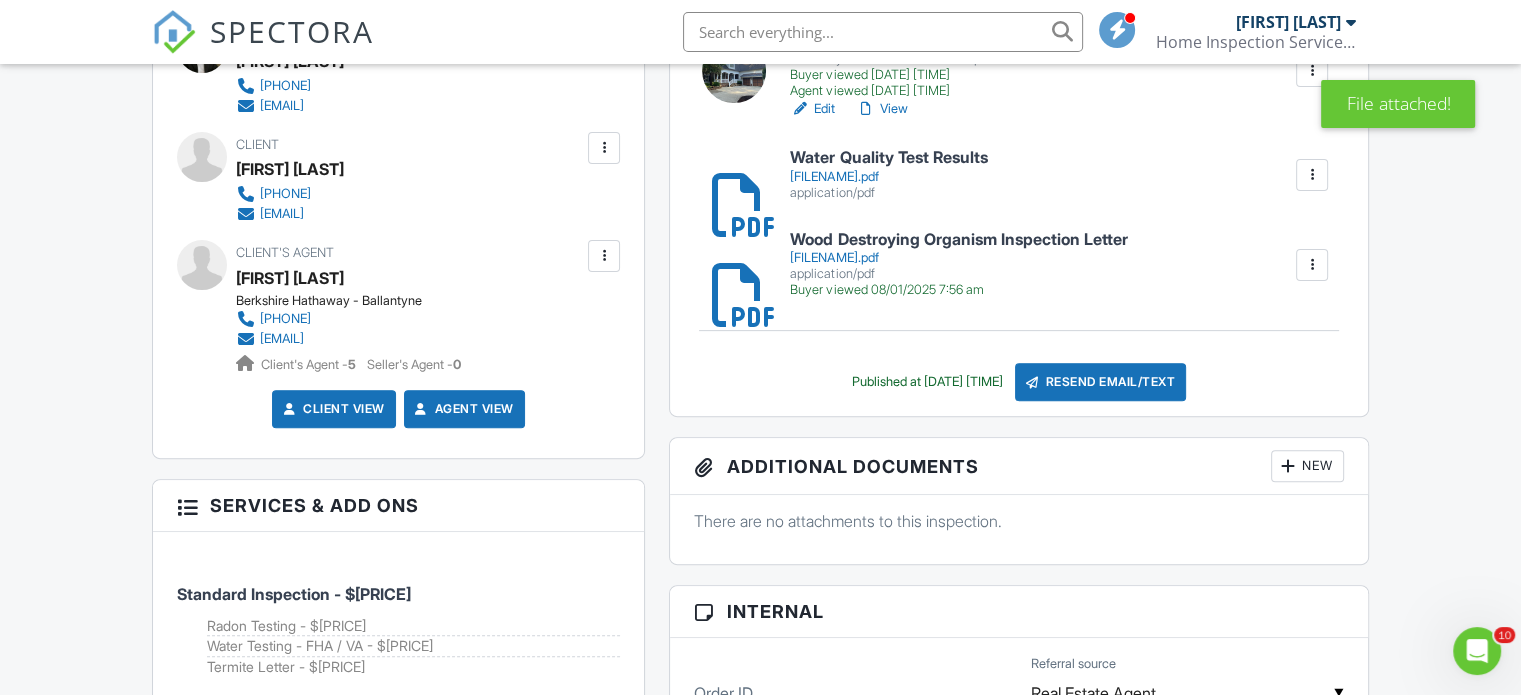 click on "Residential Template
Room-by-Room Residential Template
Buyer viewed [DATE] [TIME]
Agent viewed [DATE] [TIME]
Edit
View
Copy
View Log
RRB Log
Delete
Water Quality Test Results
[FILENAME].pdf
application/pdf
Delete
Wood Destroying Organism Inspection Letter
[FILENAME].pdf
application/pdf
Buyer viewed [DATE] [TIME]
Delete
Published at [DATE] [TIME]
Resend Email/Text" at bounding box center (1019, 212) 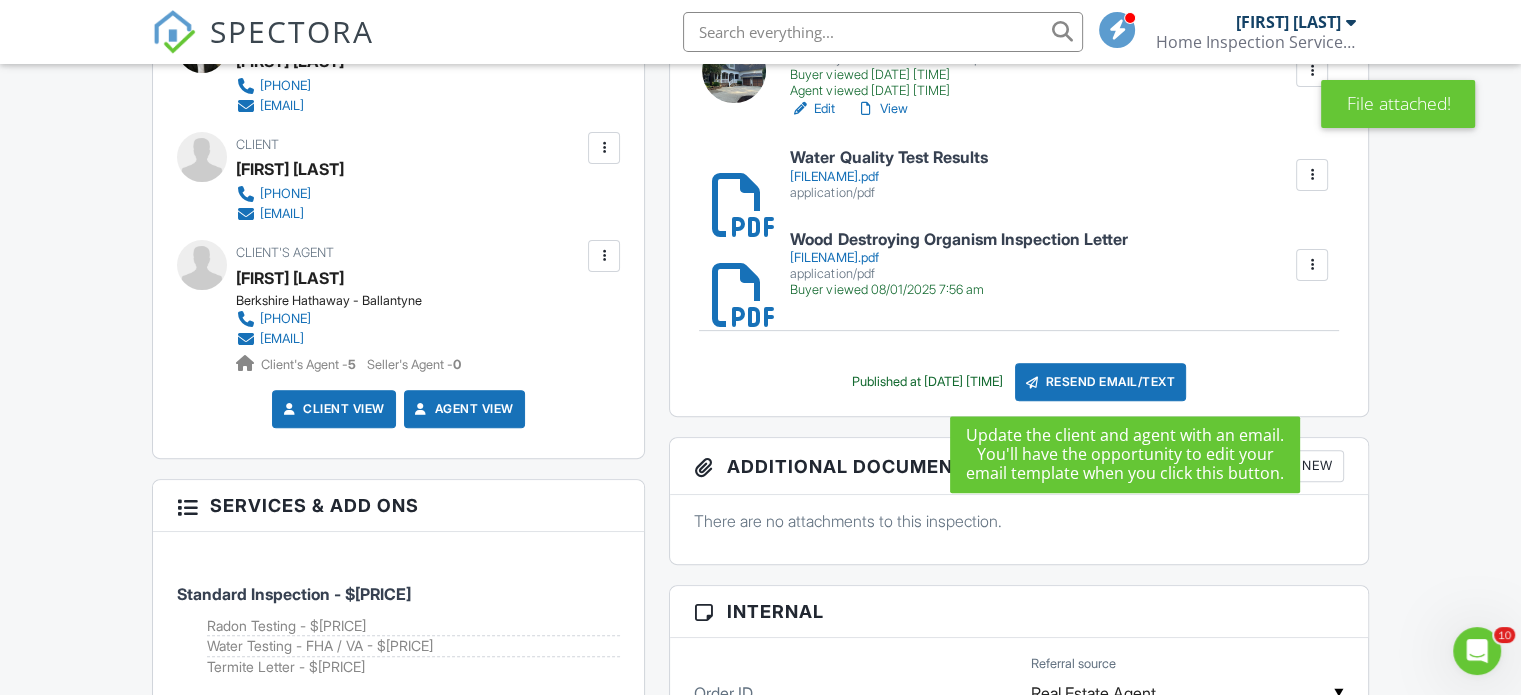 click on "Resend Email/Text" at bounding box center (1101, 382) 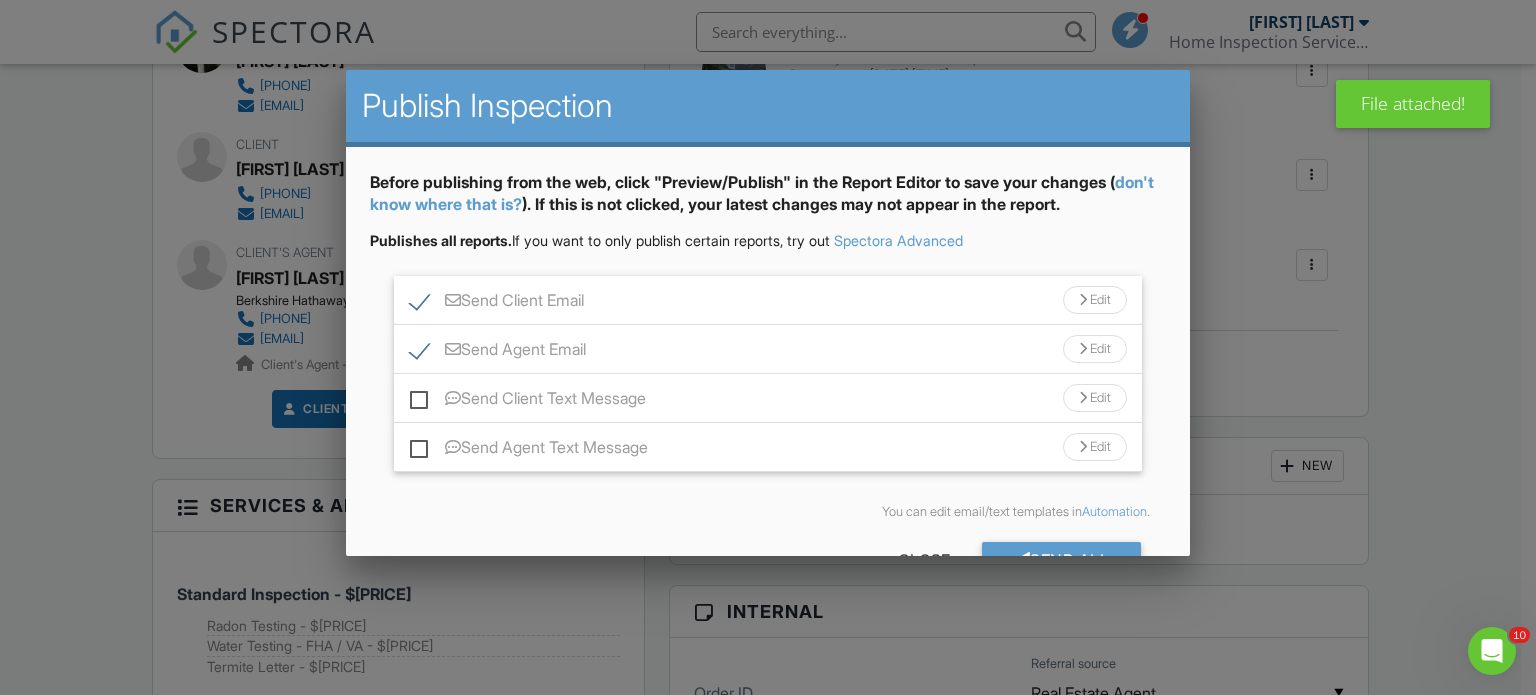 click on "Send Client Text Message" at bounding box center [528, 401] 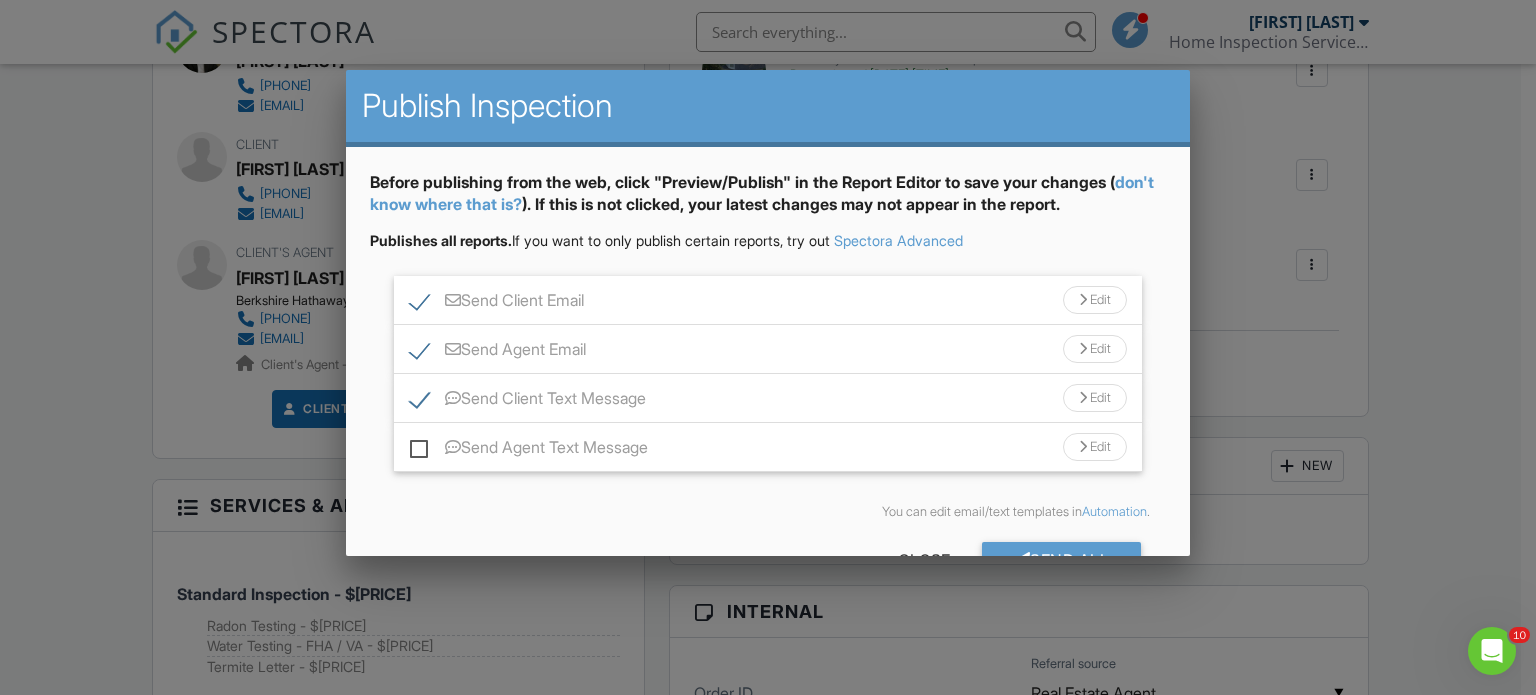 click on "Send Agent Text Message" at bounding box center (529, 450) 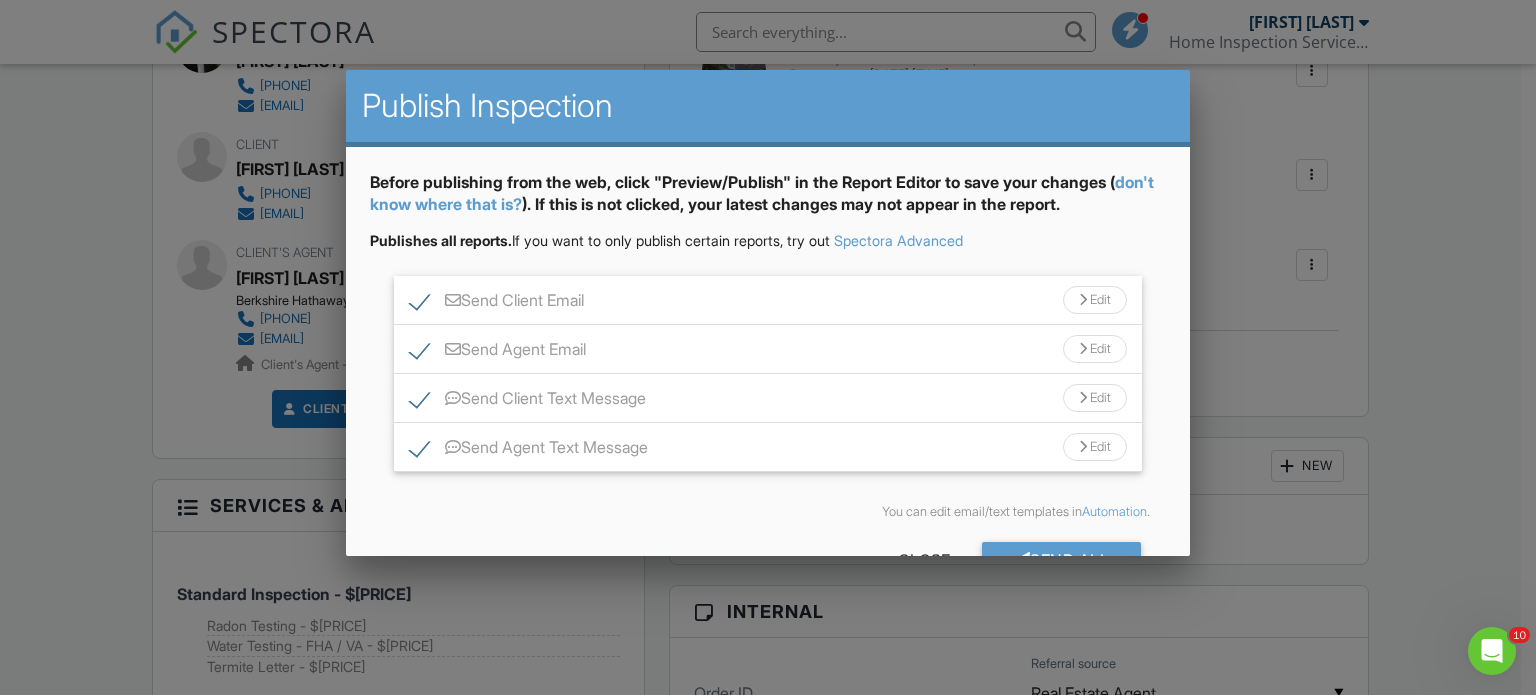 click on "Edit" at bounding box center [1095, 300] 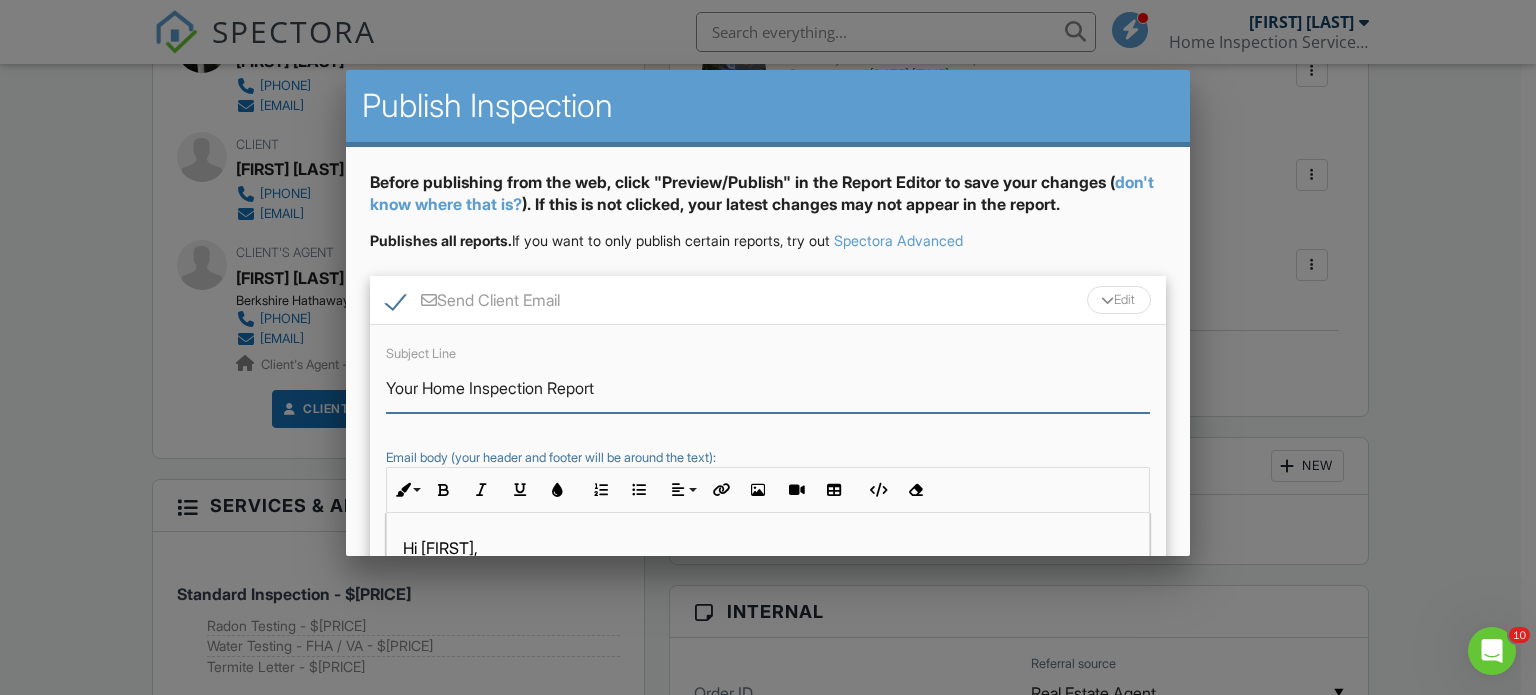 drag, startPoint x: 472, startPoint y: 387, endPoint x: 424, endPoint y: 397, distance: 49.0306 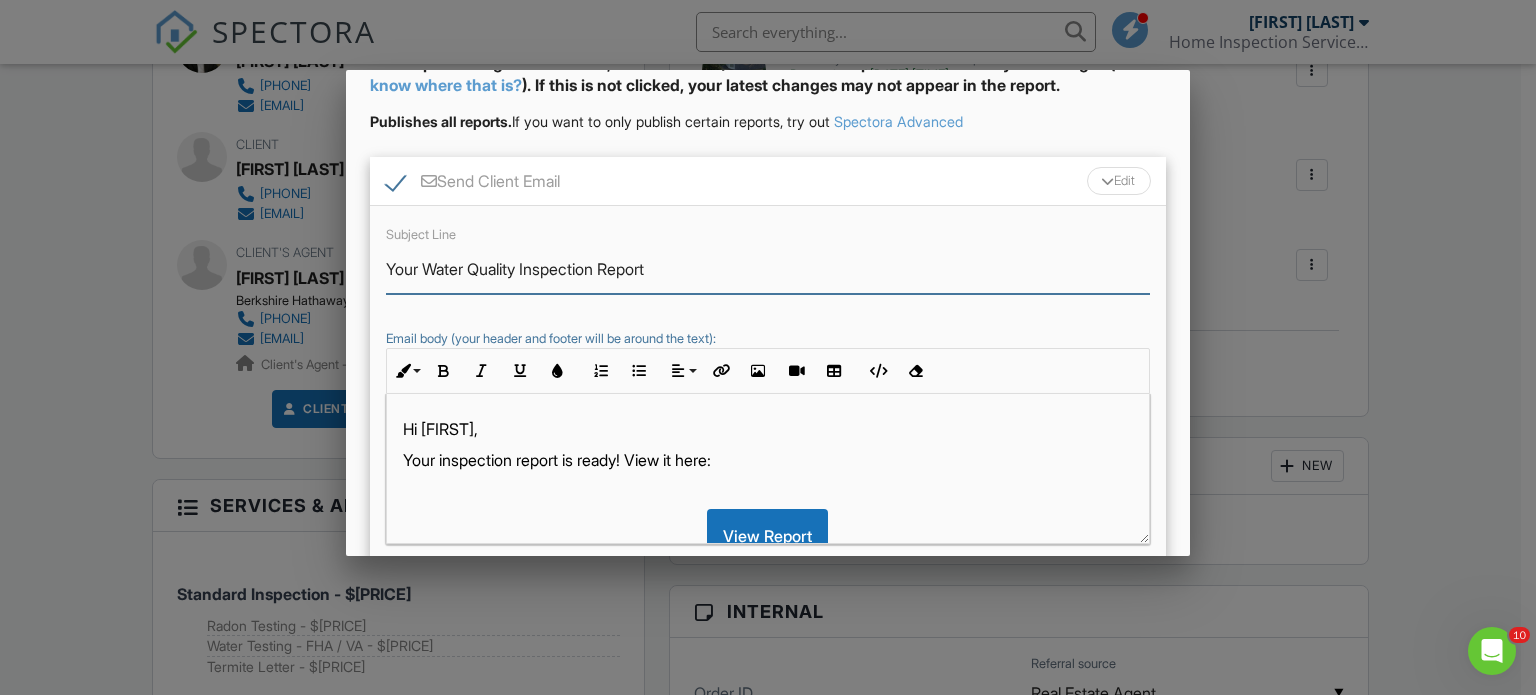 scroll, scrollTop: 120, scrollLeft: 0, axis: vertical 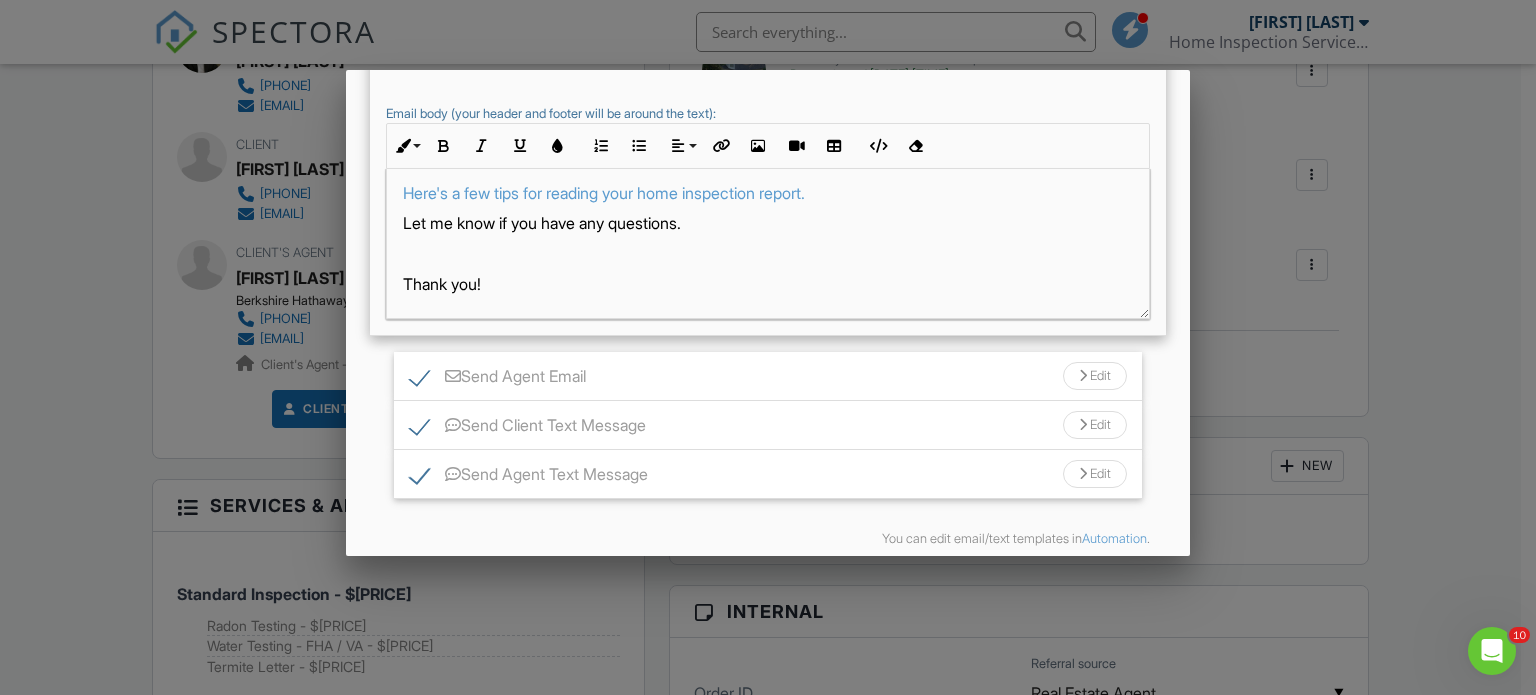 type on "Your Water Quality Inspection Report" 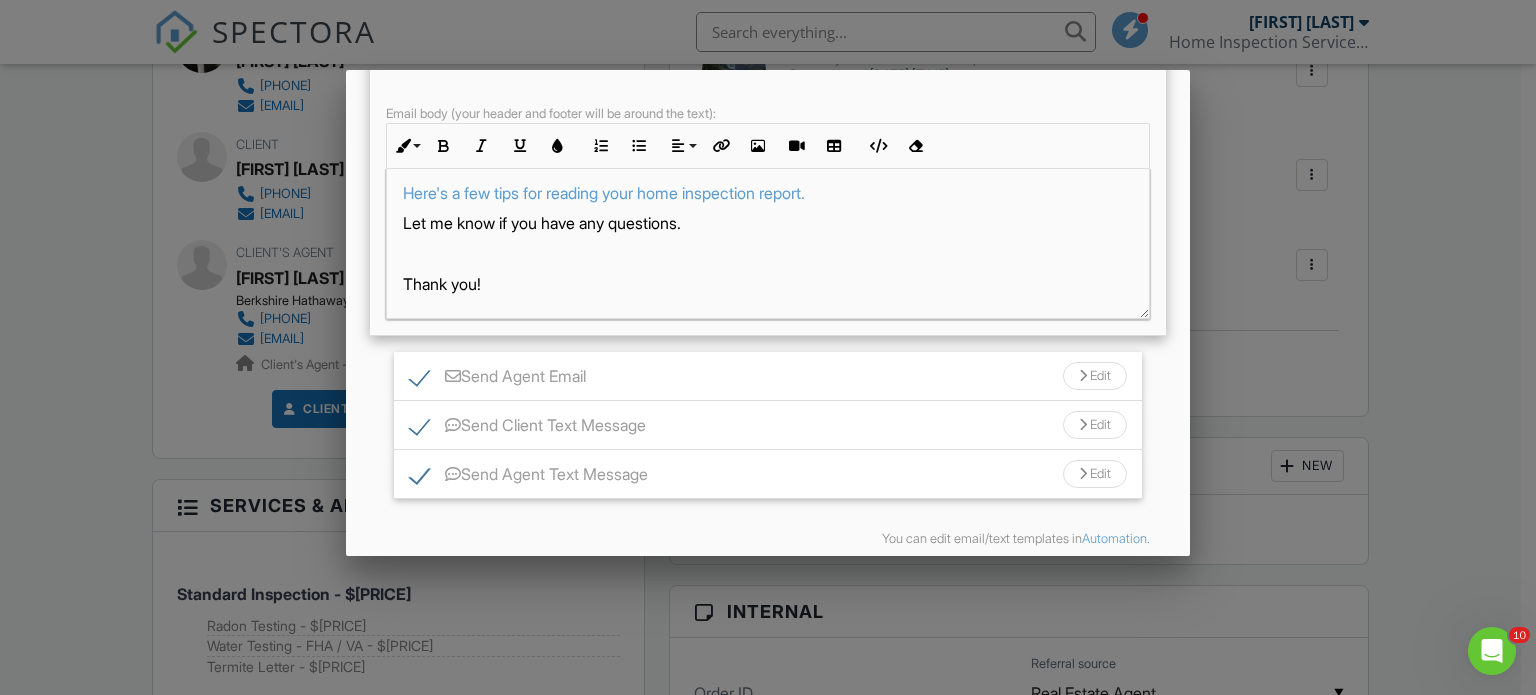 click on "Edit" at bounding box center [1095, 376] 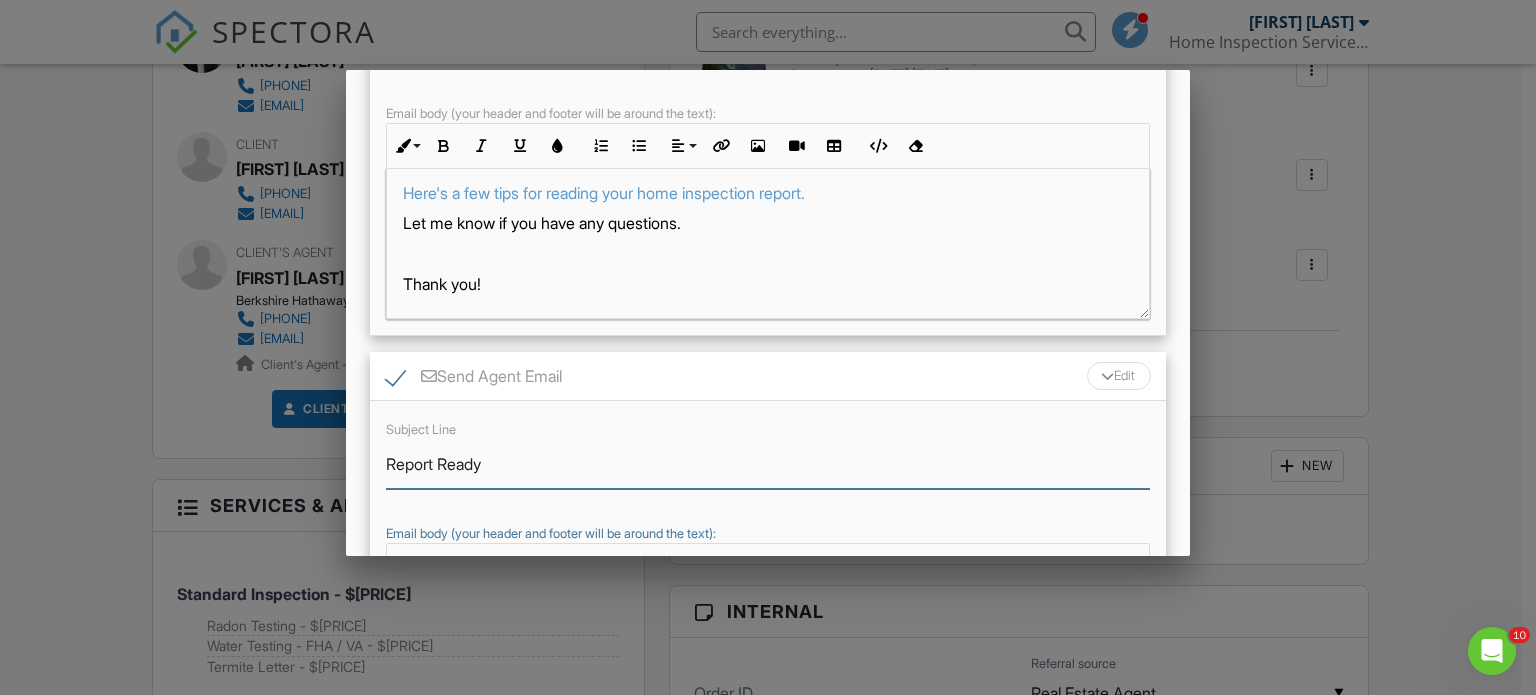 click on "Report Ready" at bounding box center [768, 464] 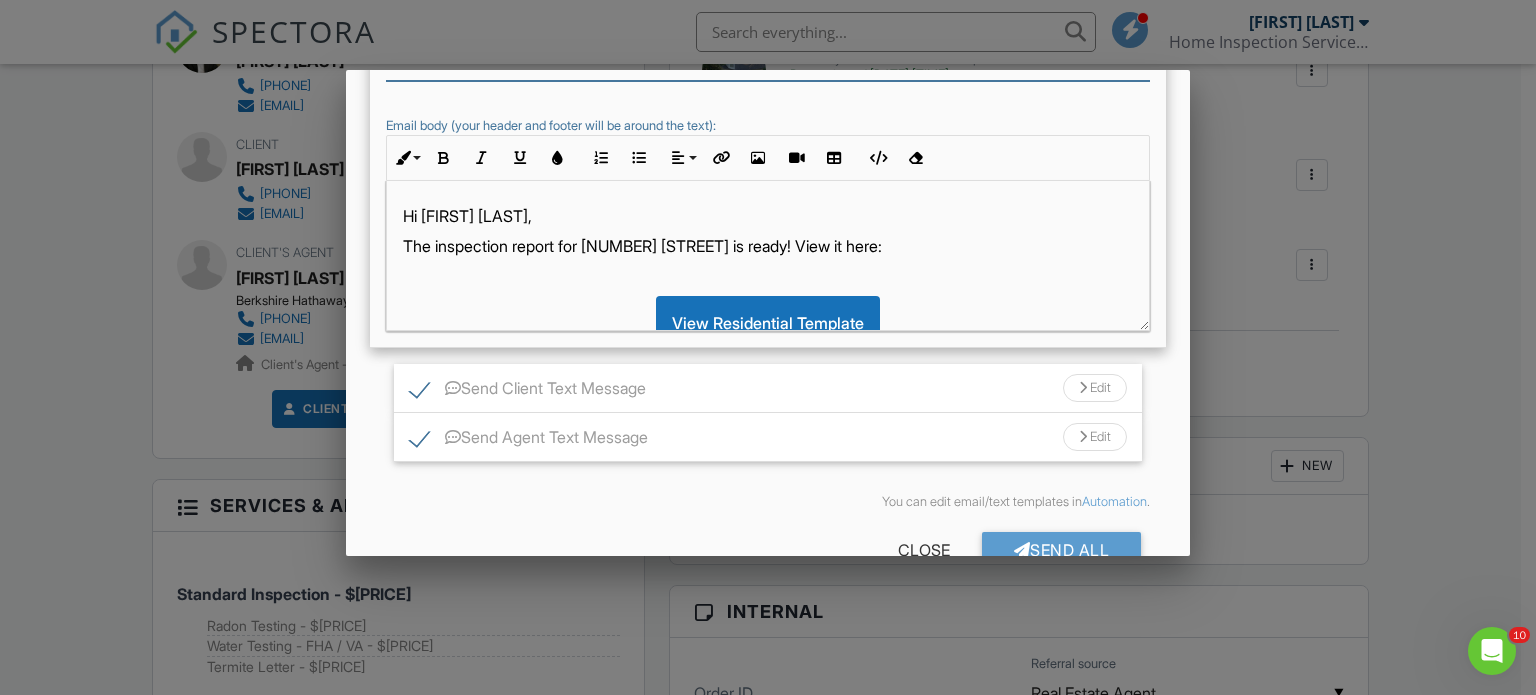 scroll, scrollTop: 780, scrollLeft: 0, axis: vertical 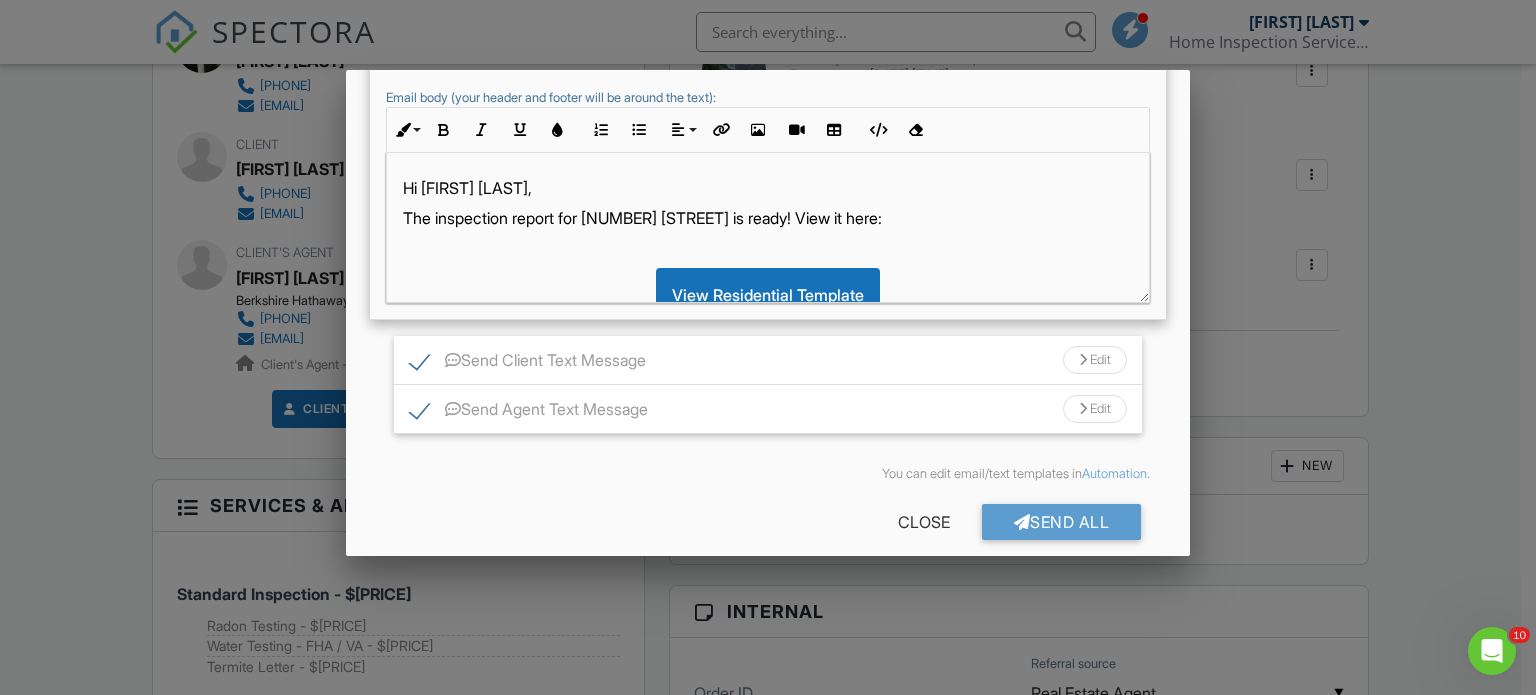 type on "[NUMBER] [STREET] Water Quality Report Ready" 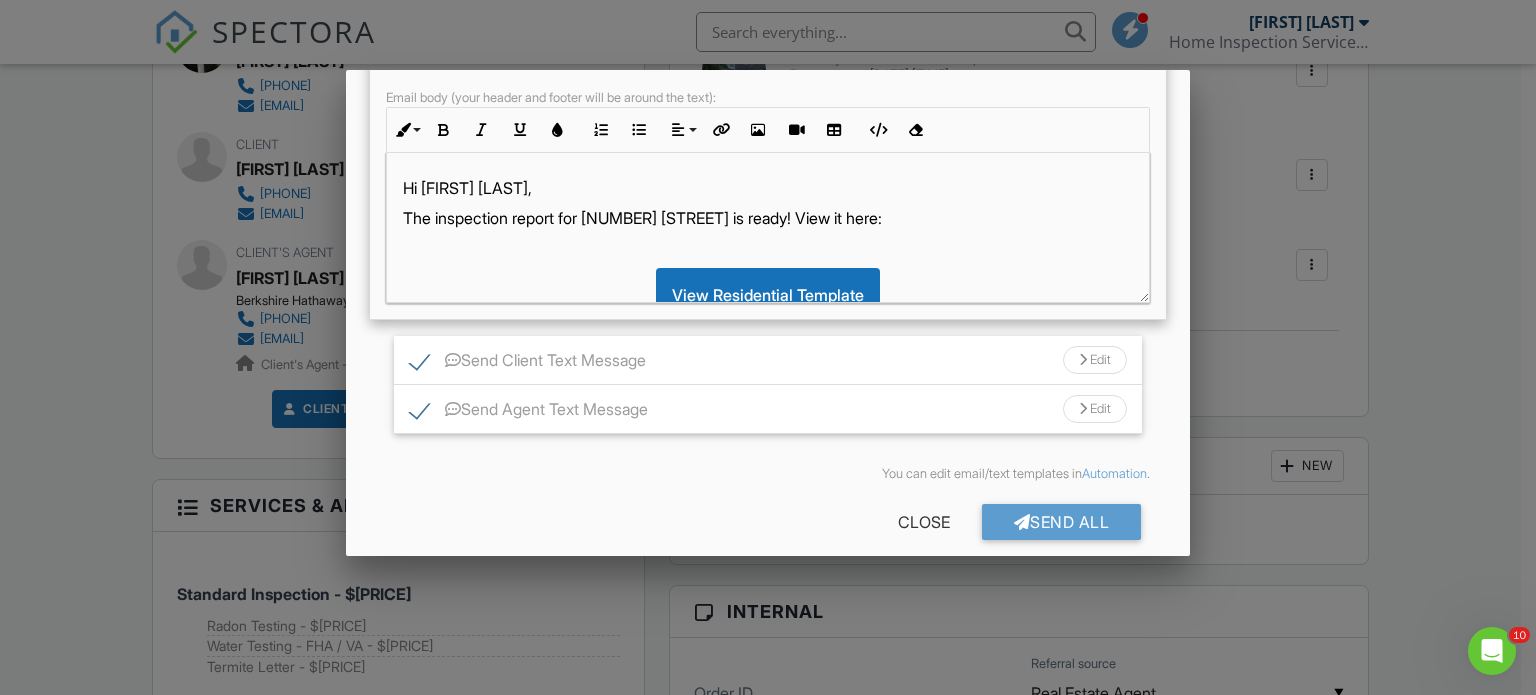 click on "Edit" at bounding box center (1095, 360) 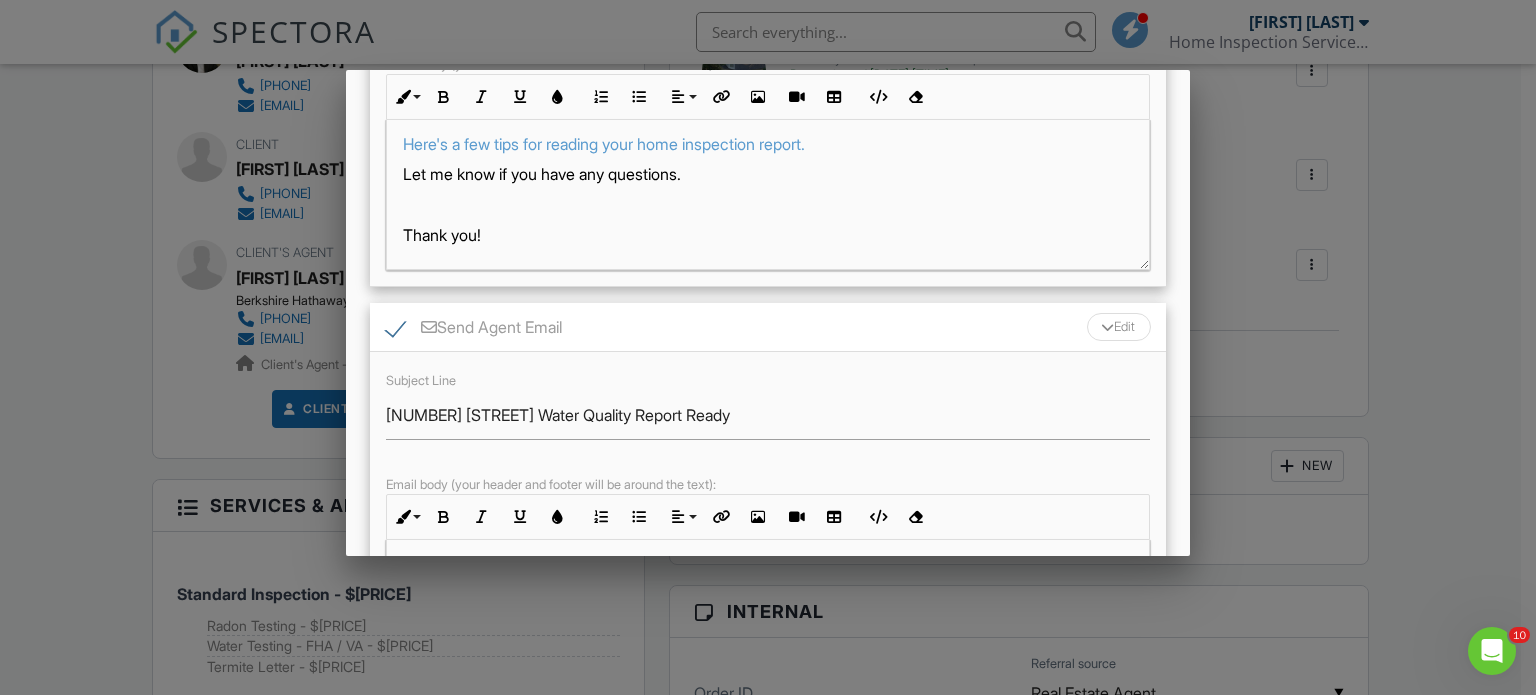 scroll, scrollTop: 392, scrollLeft: 0, axis: vertical 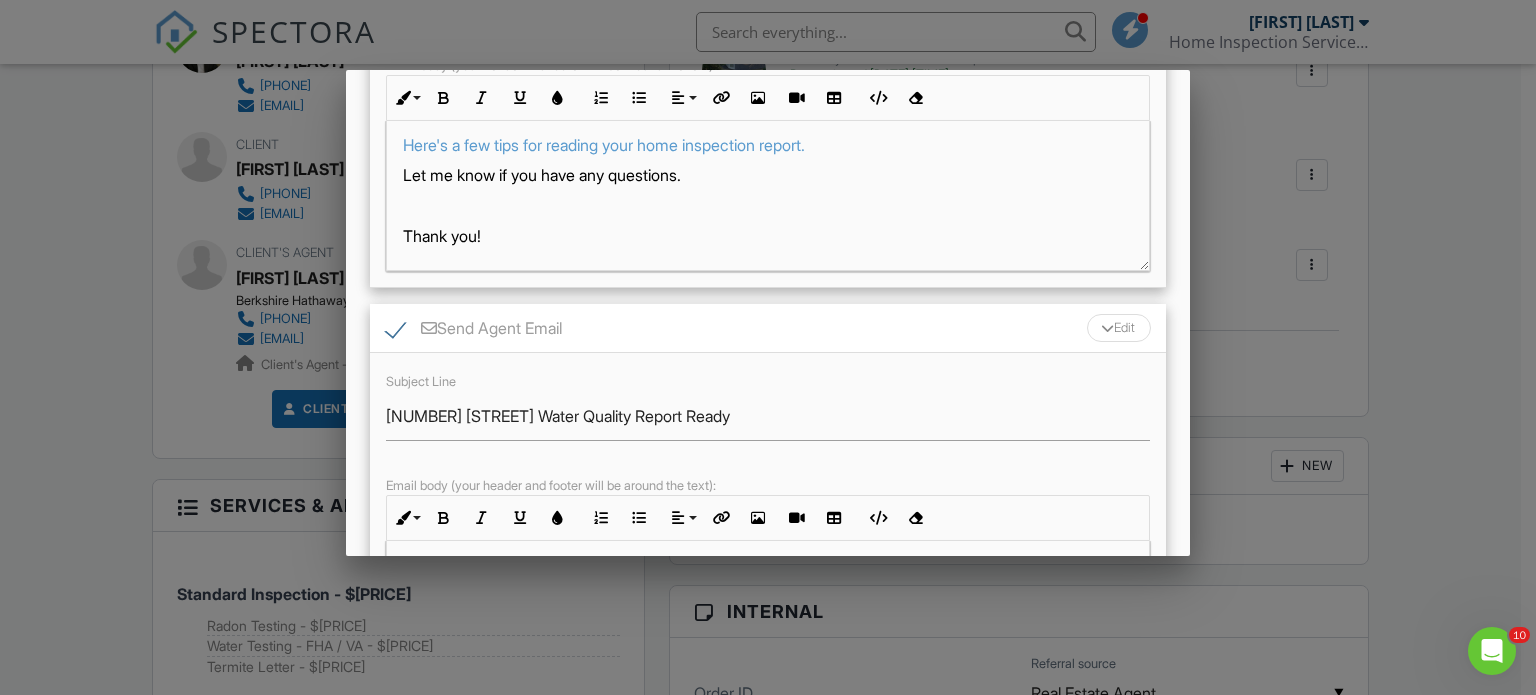click on "Edit" at bounding box center (1119, 328) 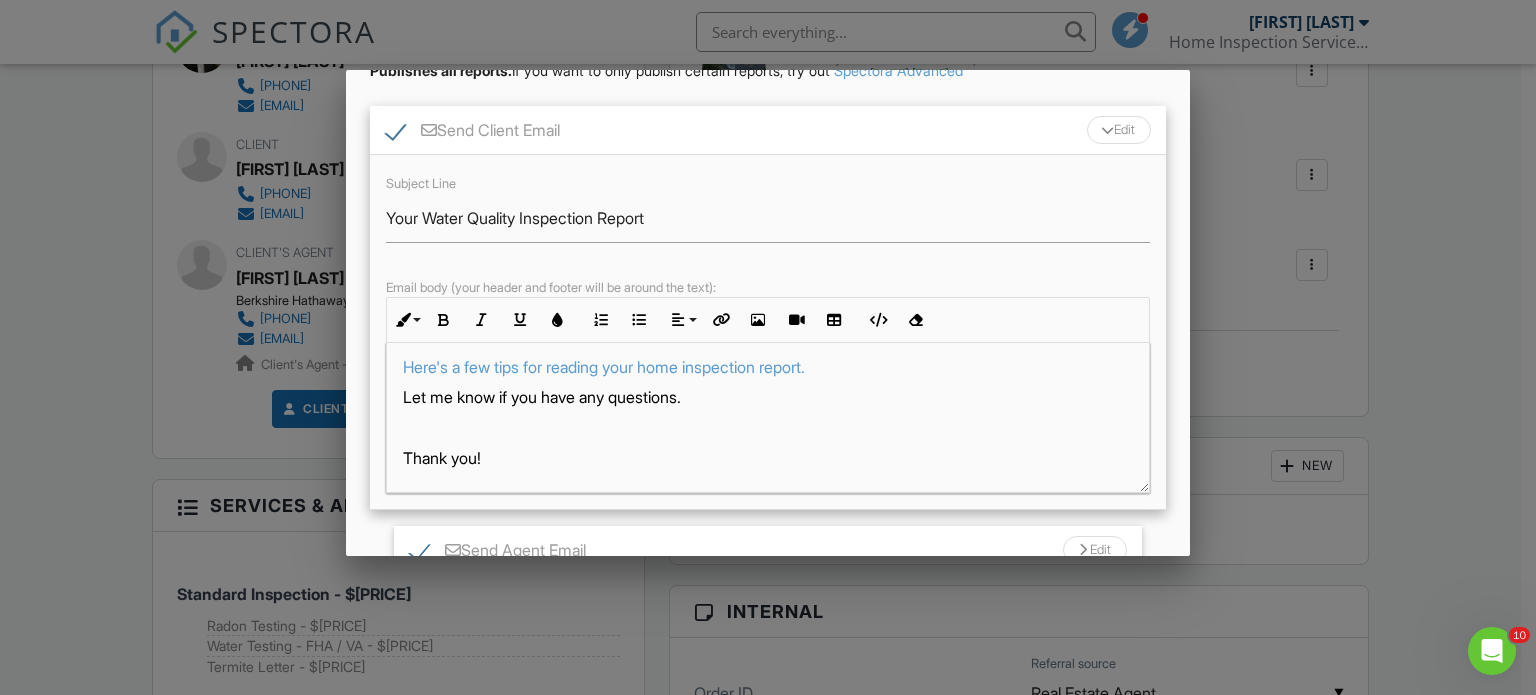 scroll, scrollTop: 165, scrollLeft: 0, axis: vertical 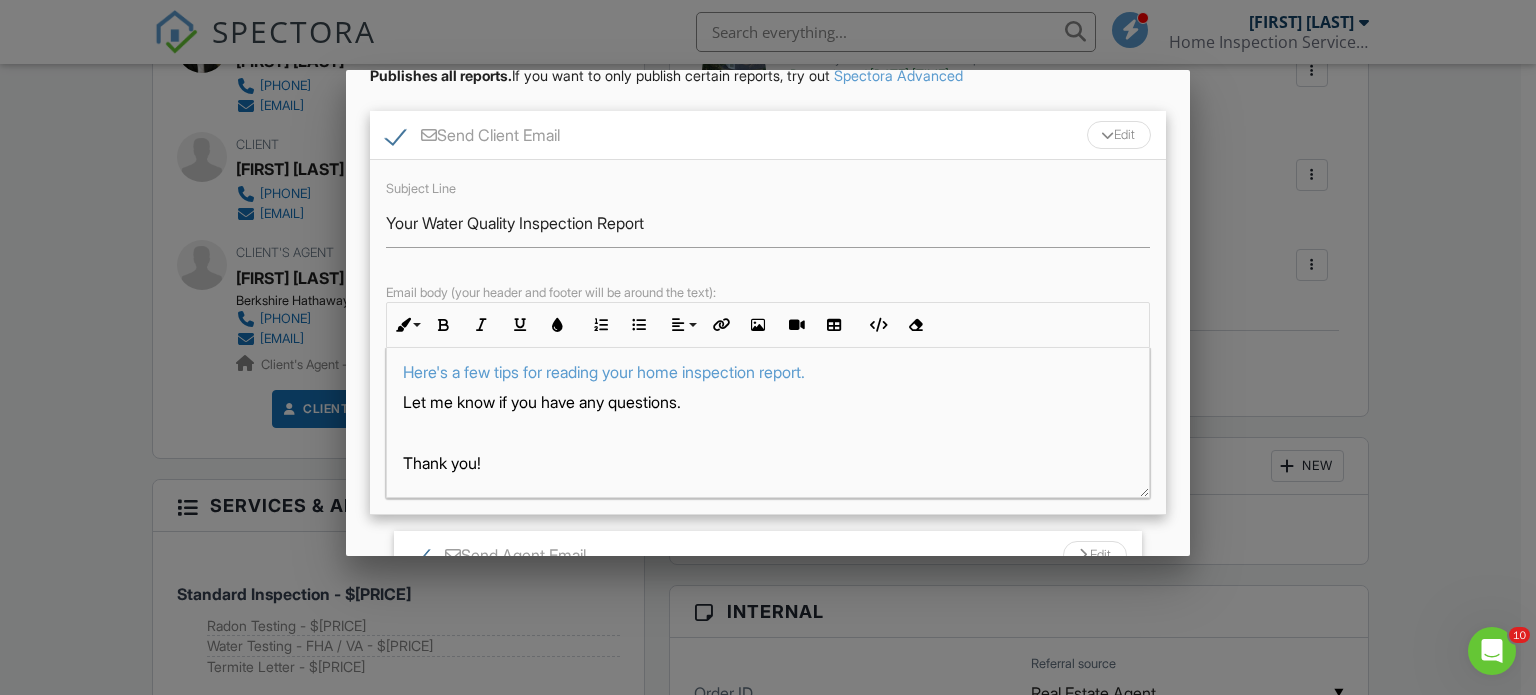 click at bounding box center [1107, 136] 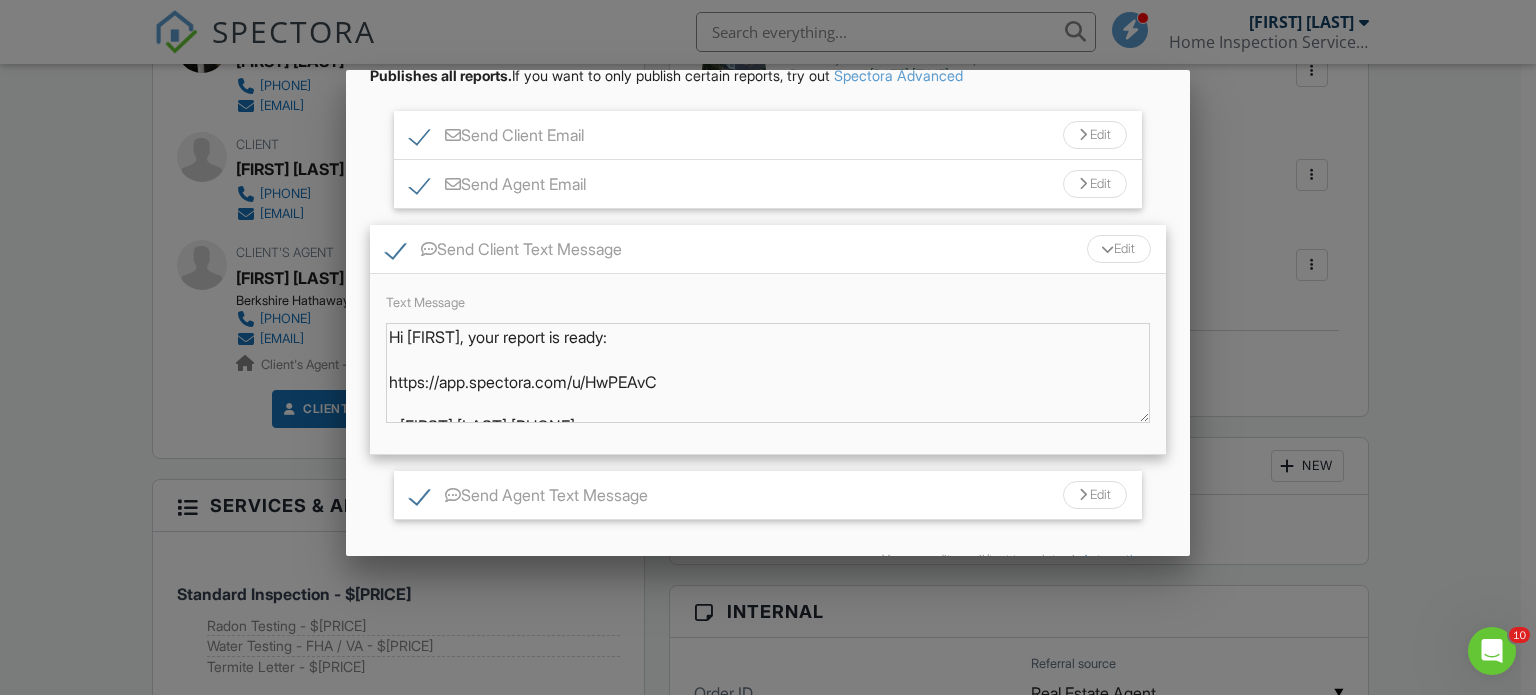 click on "Edit" at bounding box center (1119, 249) 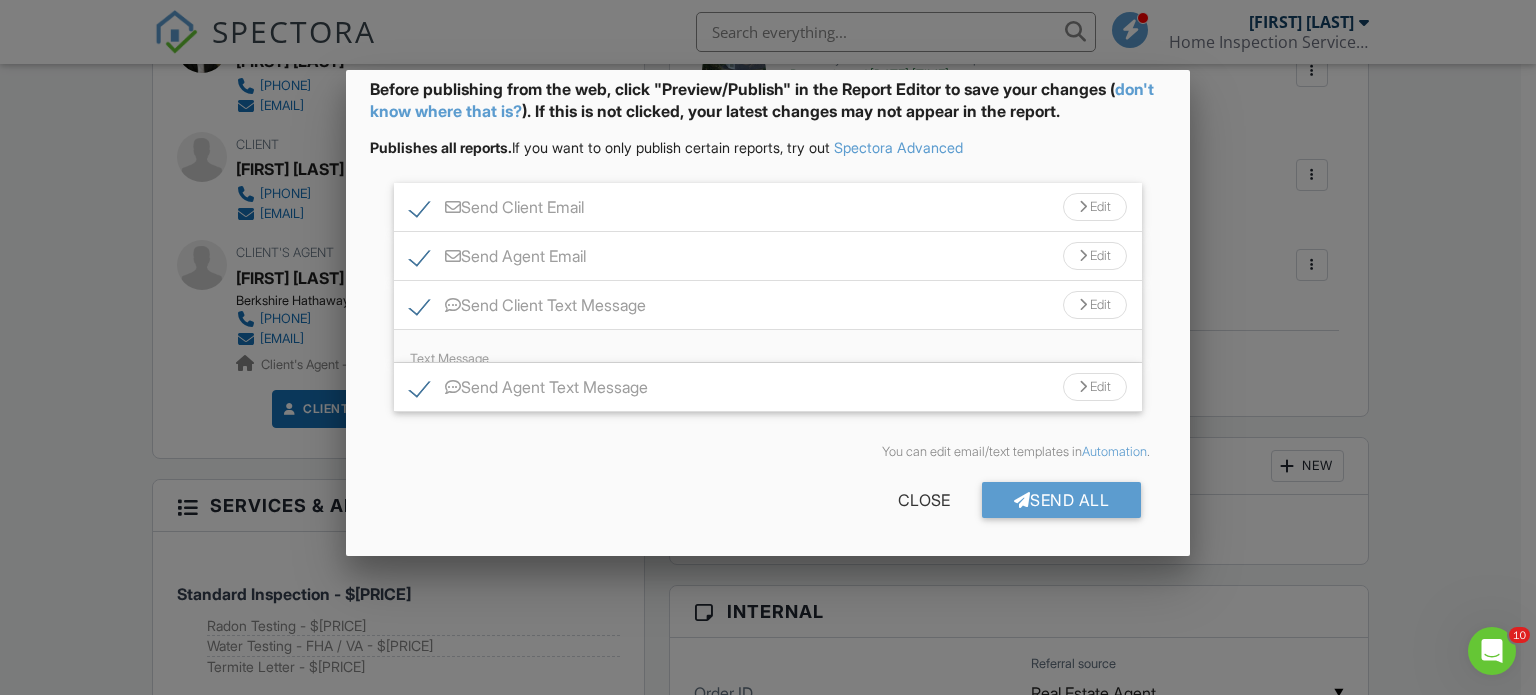 scroll, scrollTop: 59, scrollLeft: 0, axis: vertical 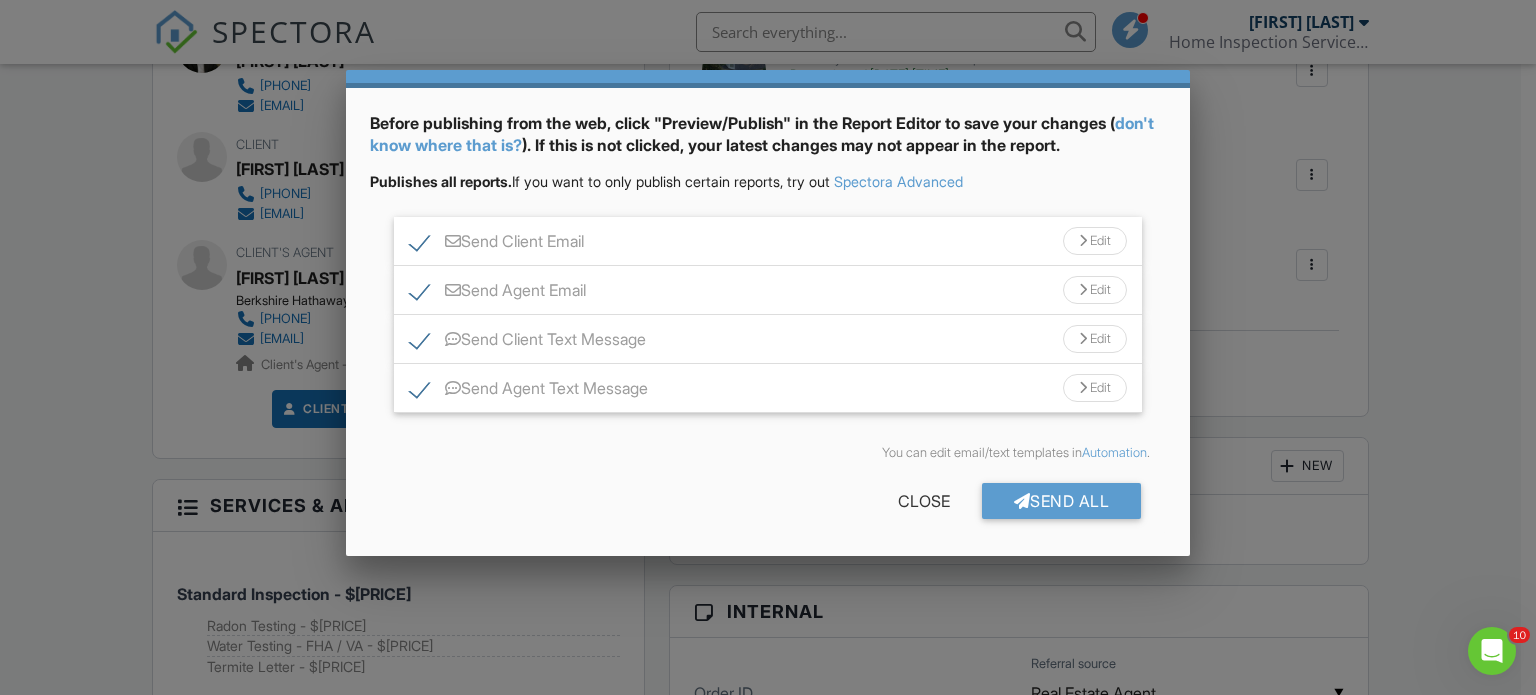 click on "Edit" at bounding box center [1095, 339] 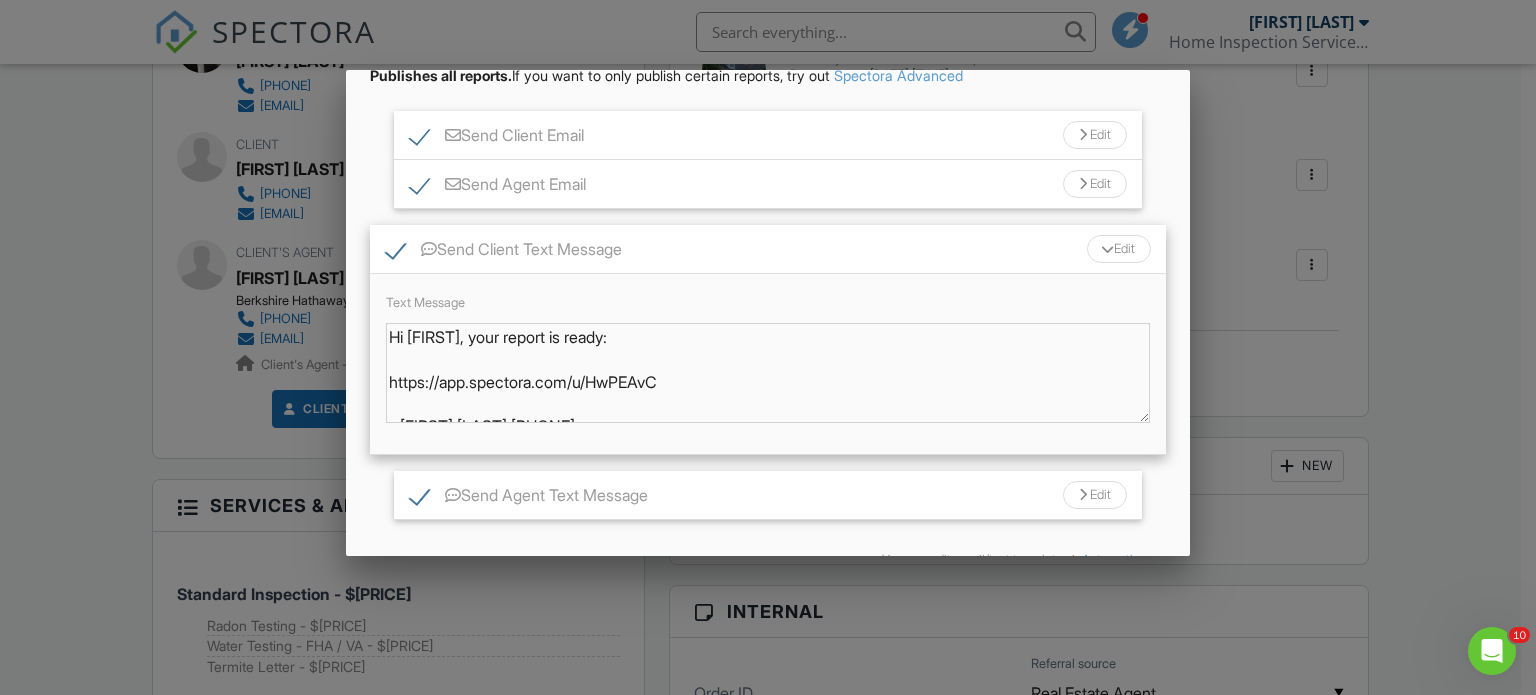 click on "Send Agent Text Message
Edit" at bounding box center (768, 495) 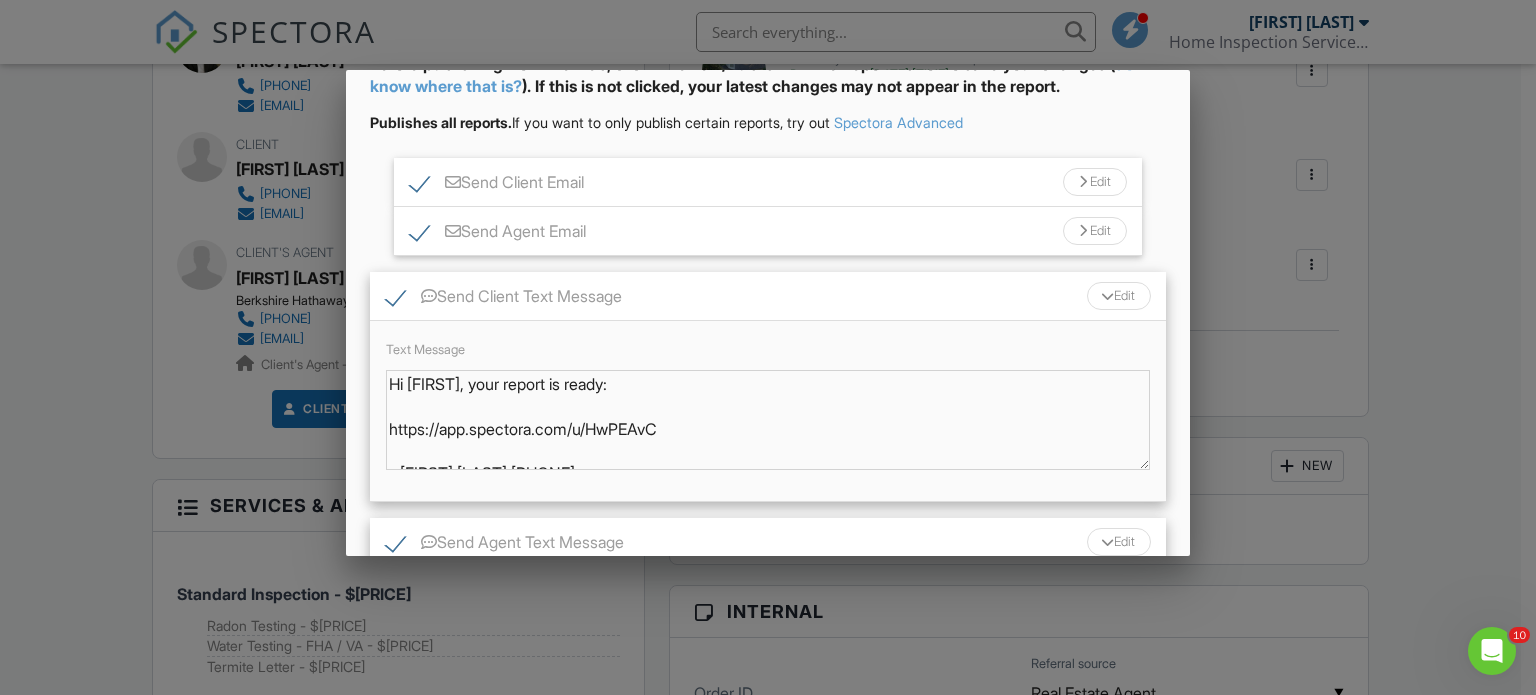scroll, scrollTop: 116, scrollLeft: 0, axis: vertical 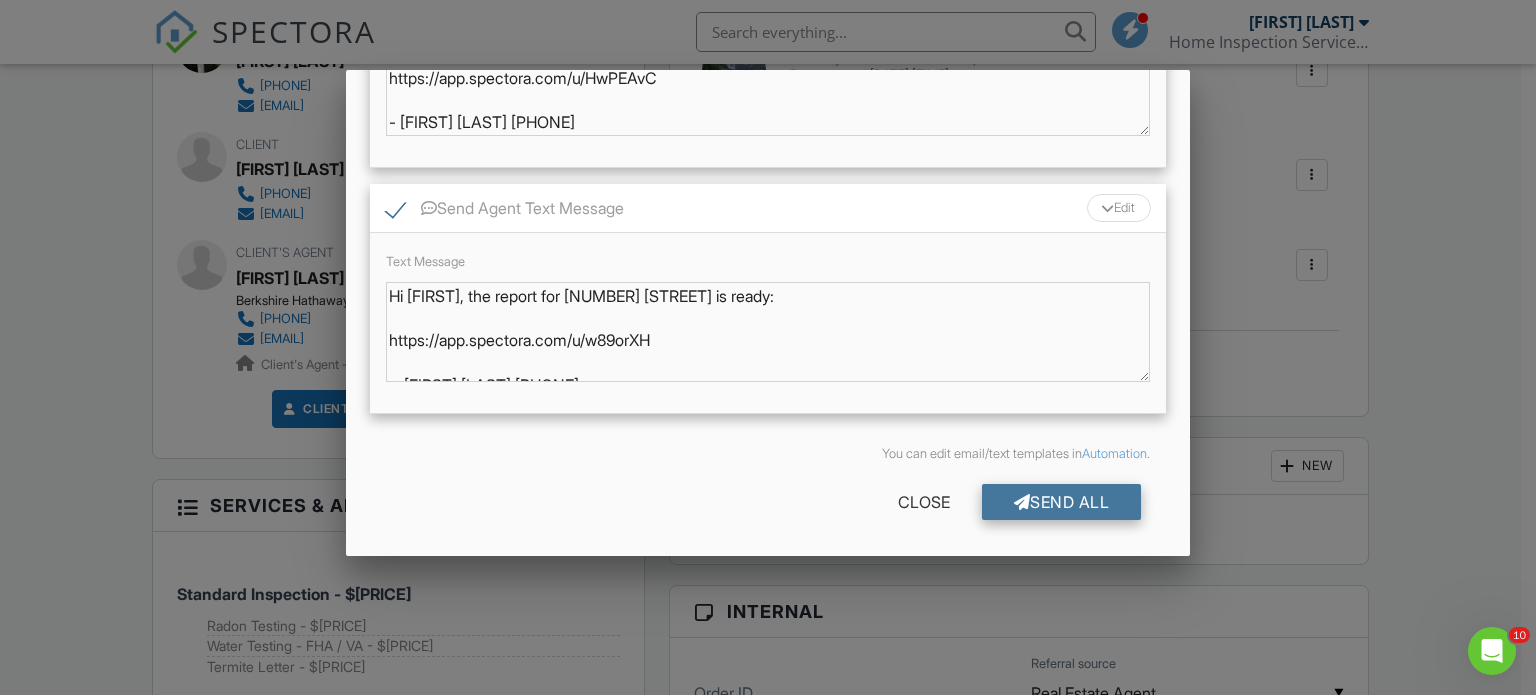 click on "Send All" at bounding box center (1062, 502) 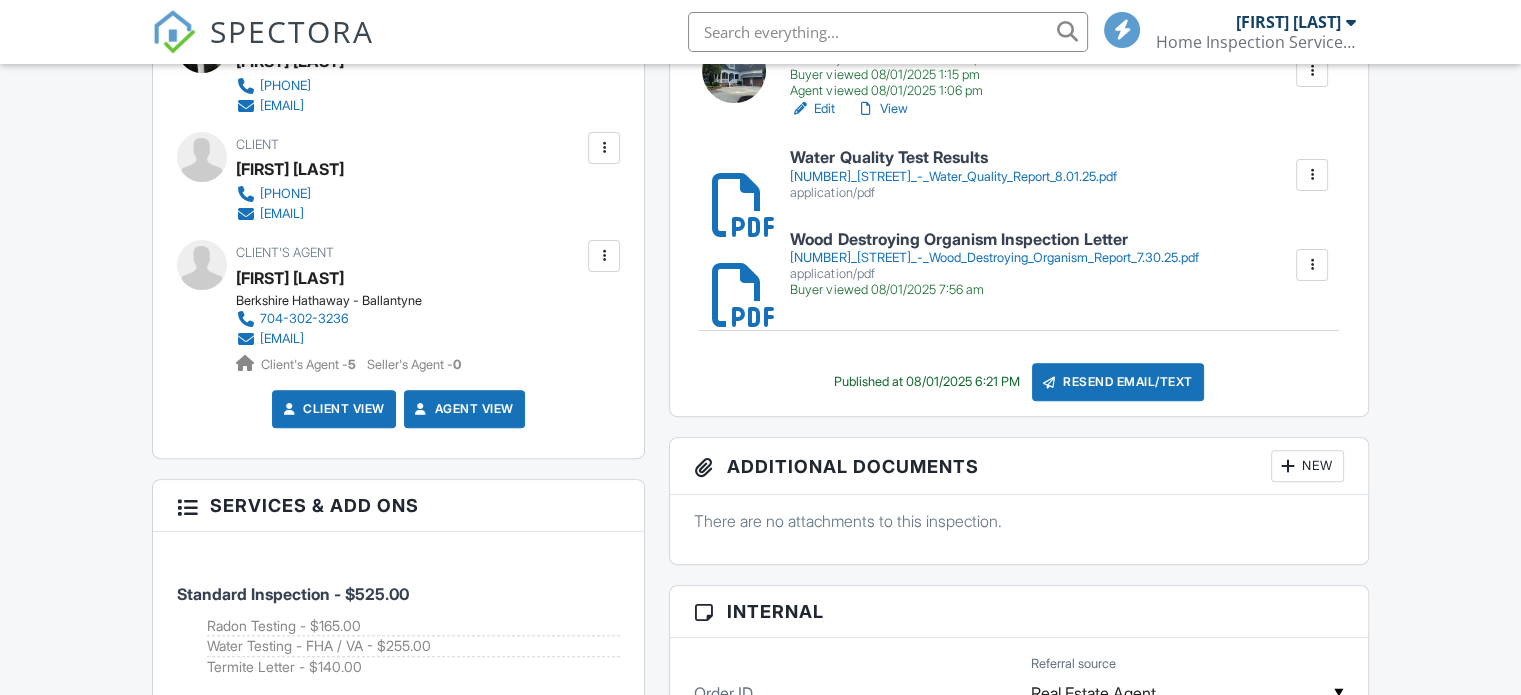 scroll, scrollTop: 636, scrollLeft: 0, axis: vertical 